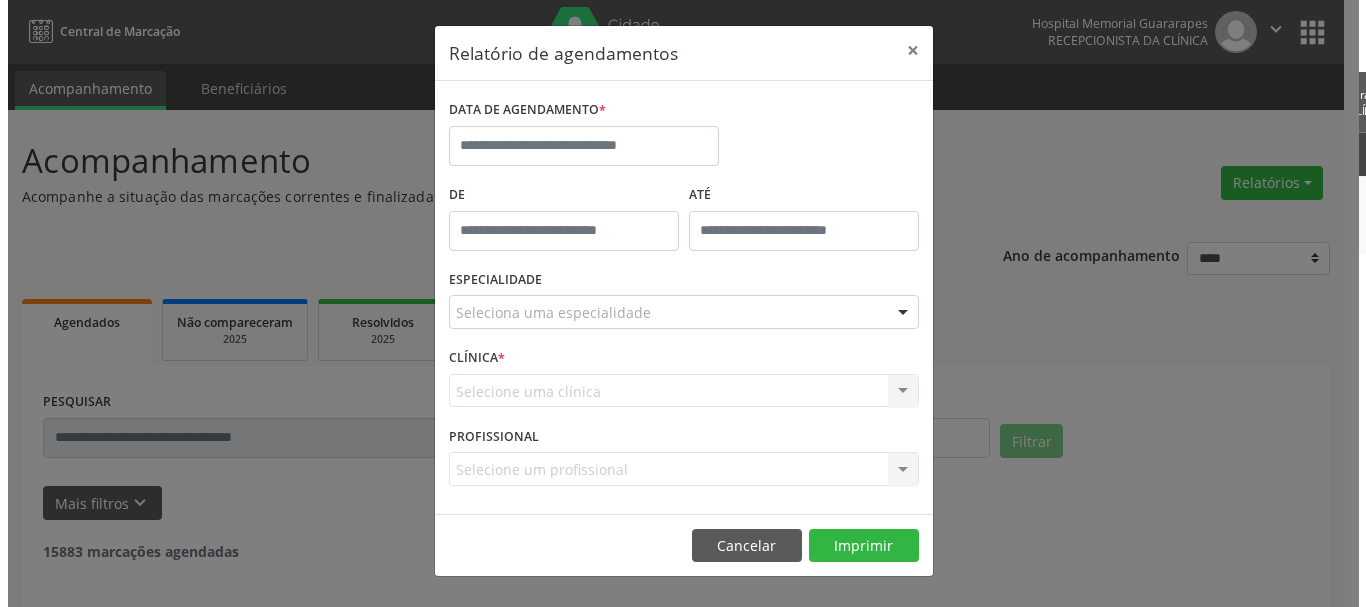 scroll, scrollTop: 0, scrollLeft: 0, axis: both 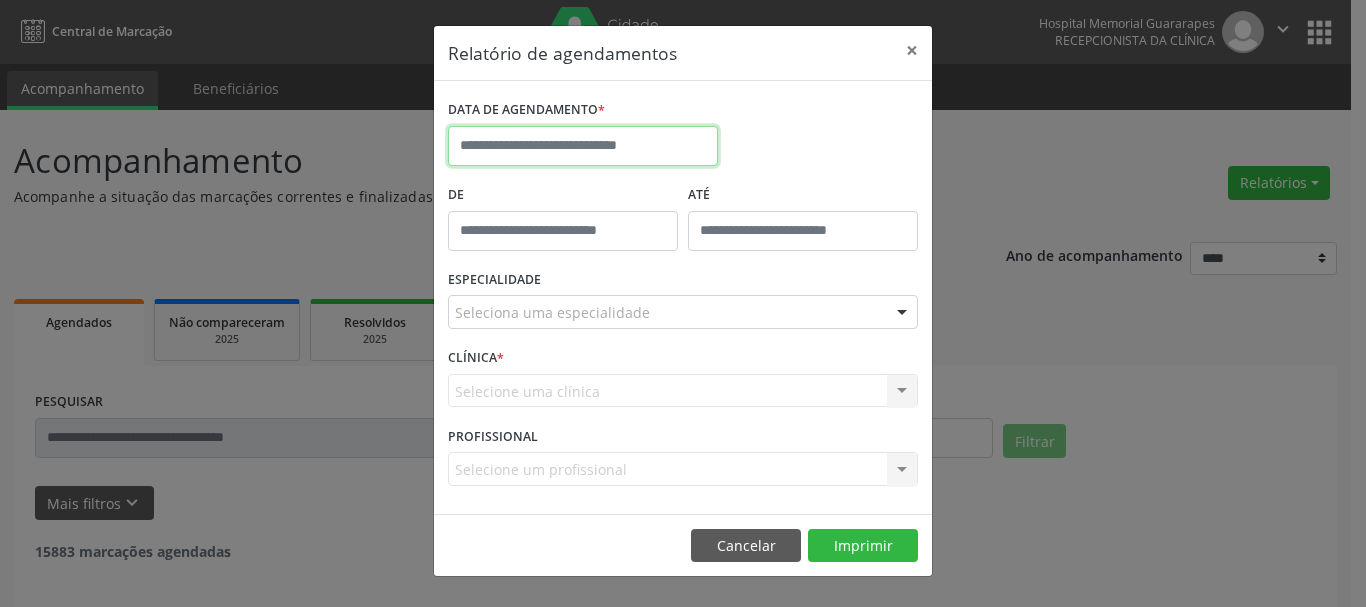 click at bounding box center (583, 146) 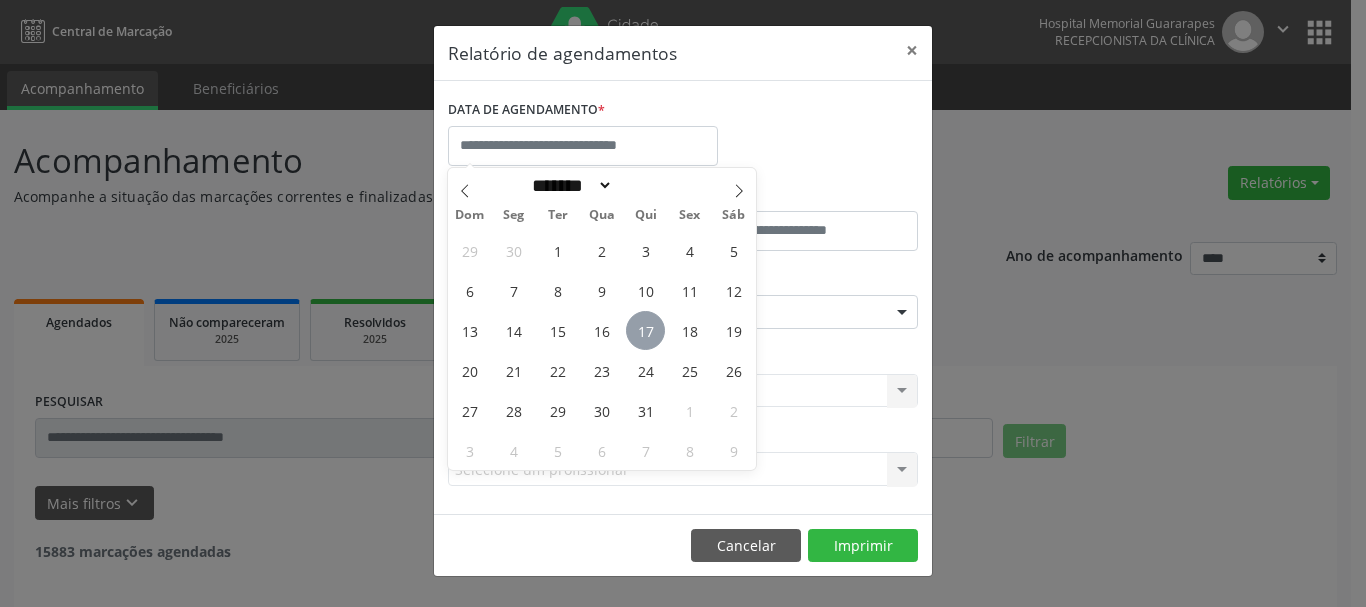 click on "17" at bounding box center [645, 330] 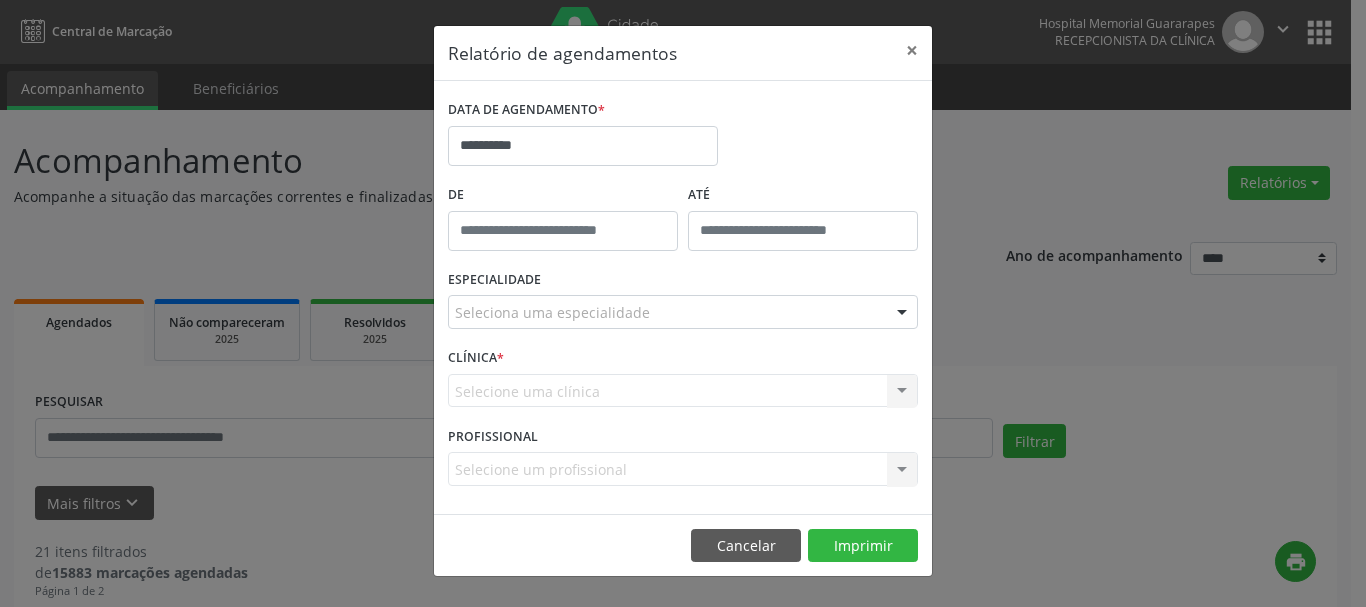 drag, startPoint x: 503, startPoint y: 372, endPoint x: 497, endPoint y: 357, distance: 16.155495 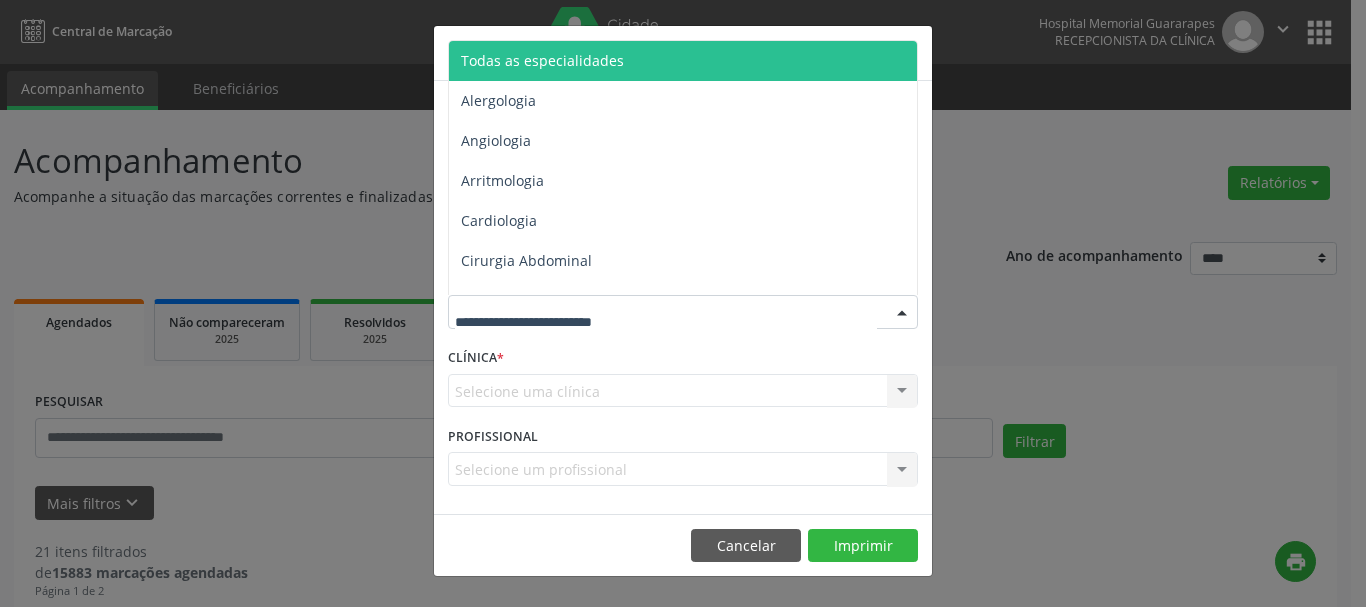 click on "Todas as especialidades" at bounding box center (542, 60) 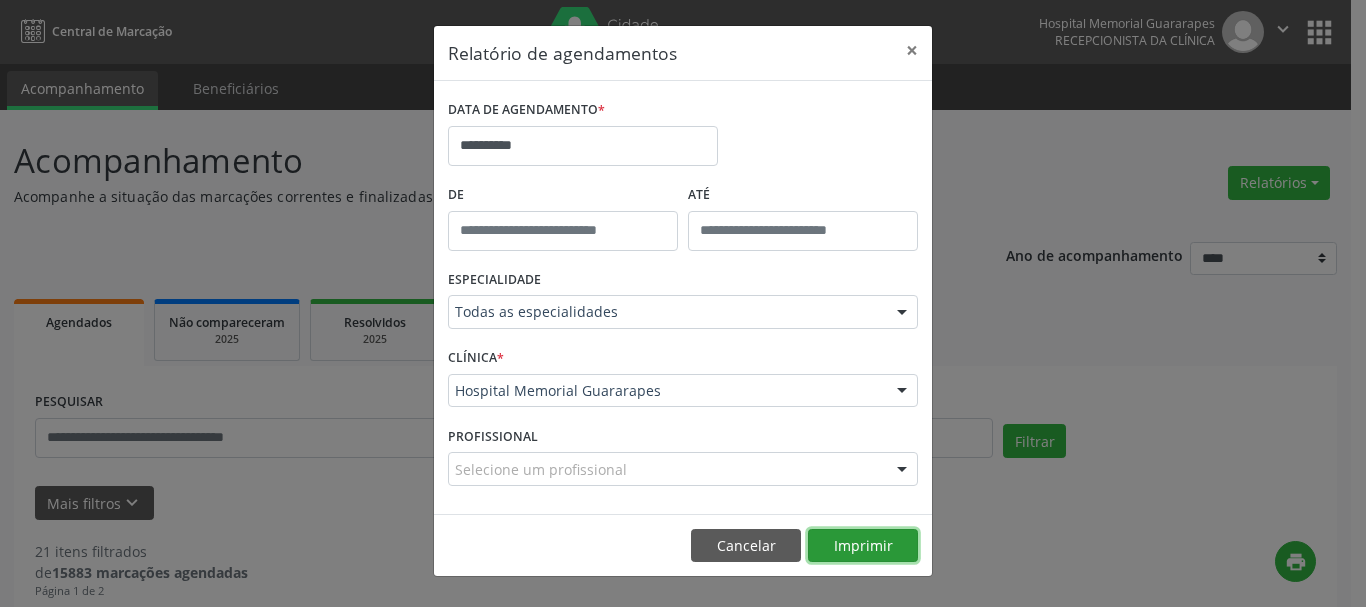 click on "Imprimir" at bounding box center [863, 546] 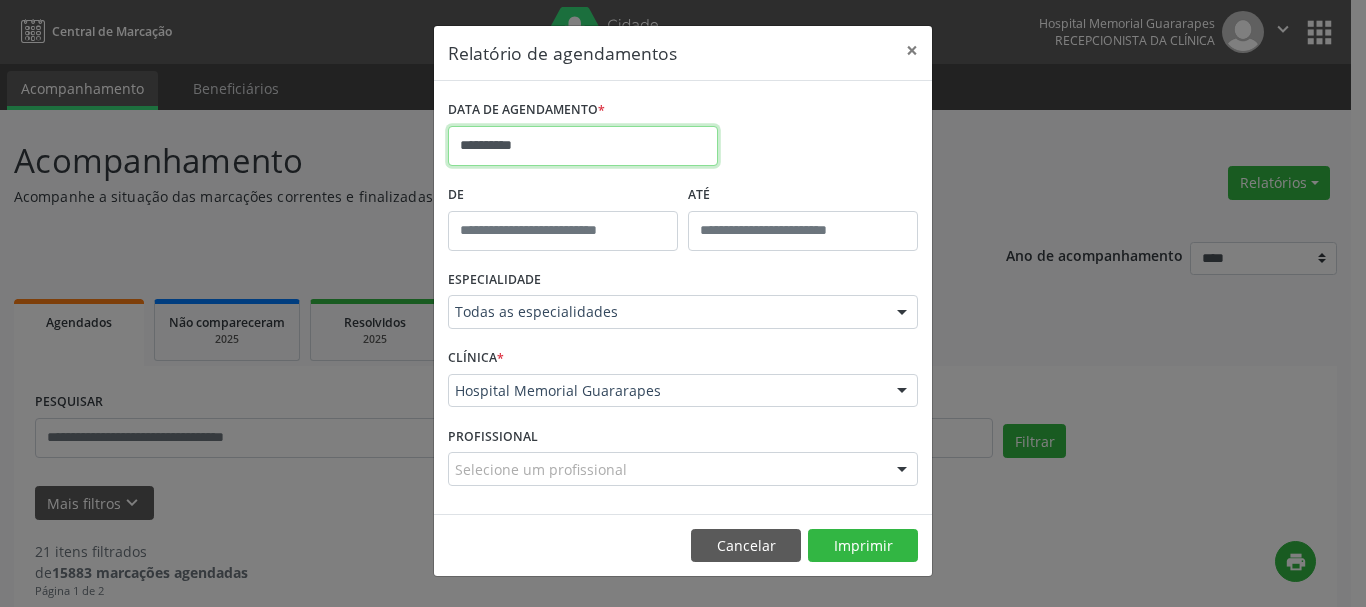 click on "**********" at bounding box center (583, 146) 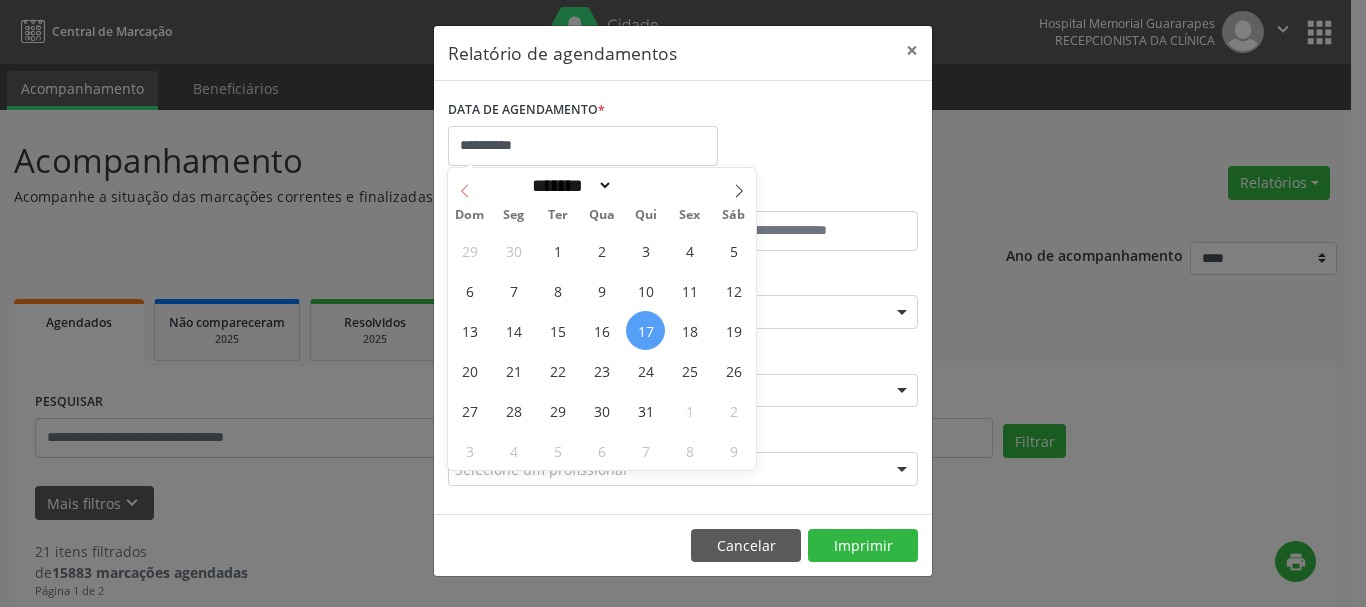 click 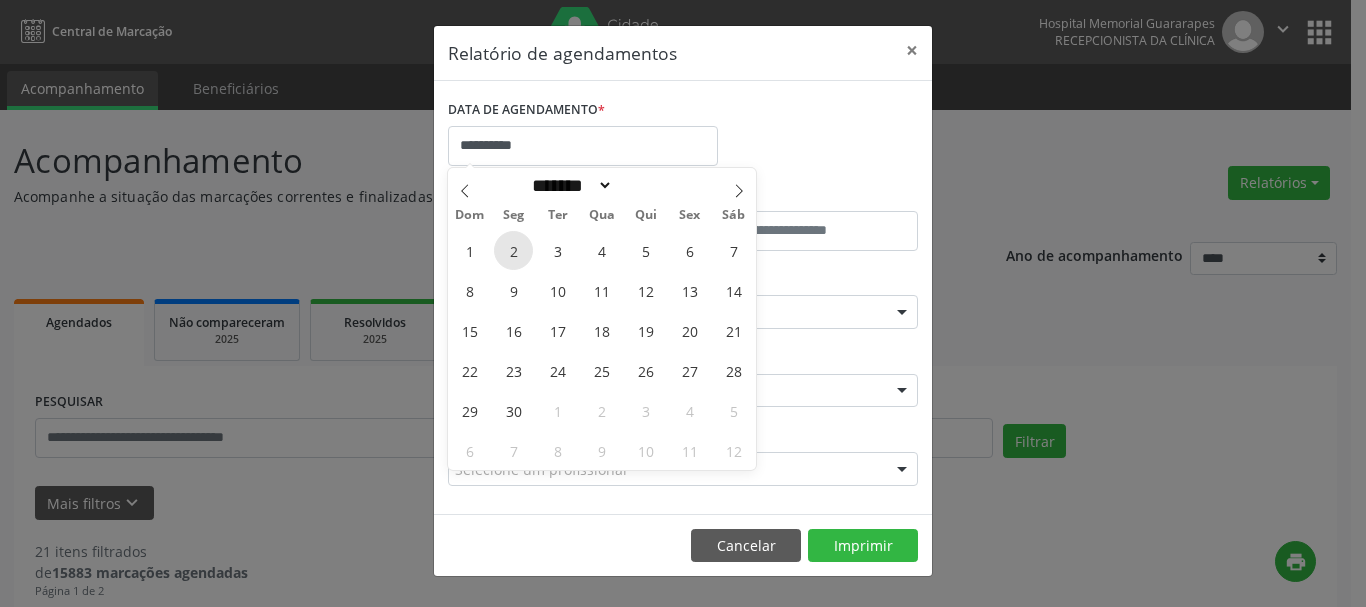click on "2" at bounding box center (513, 250) 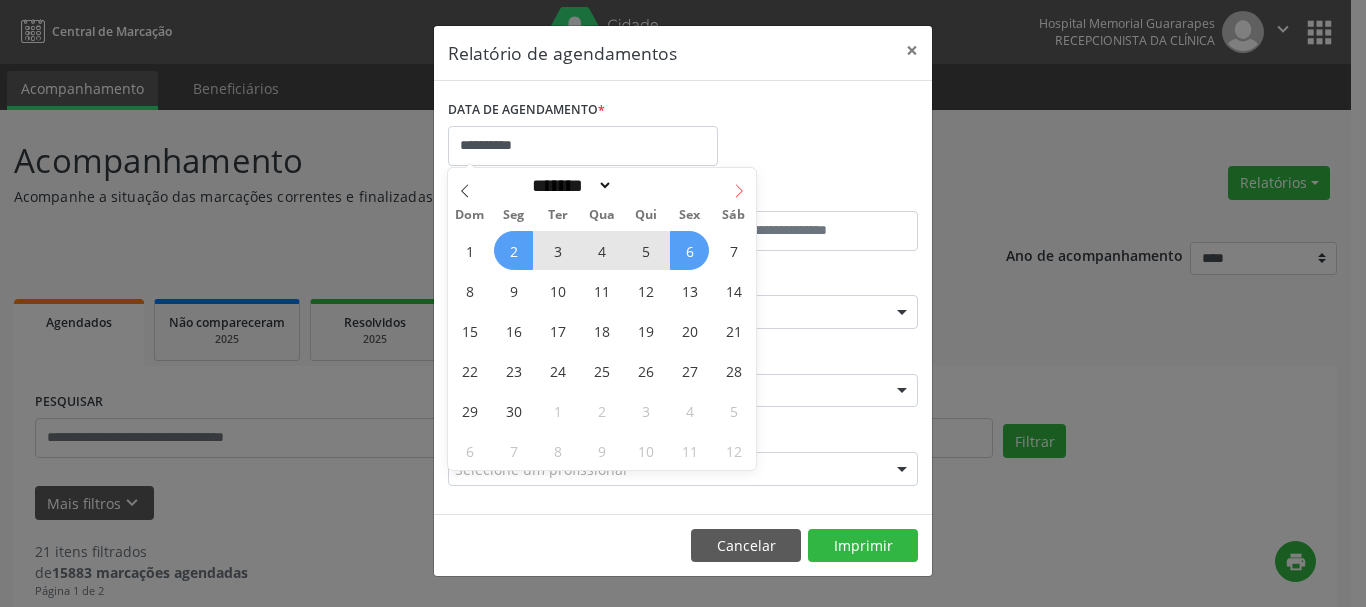 click 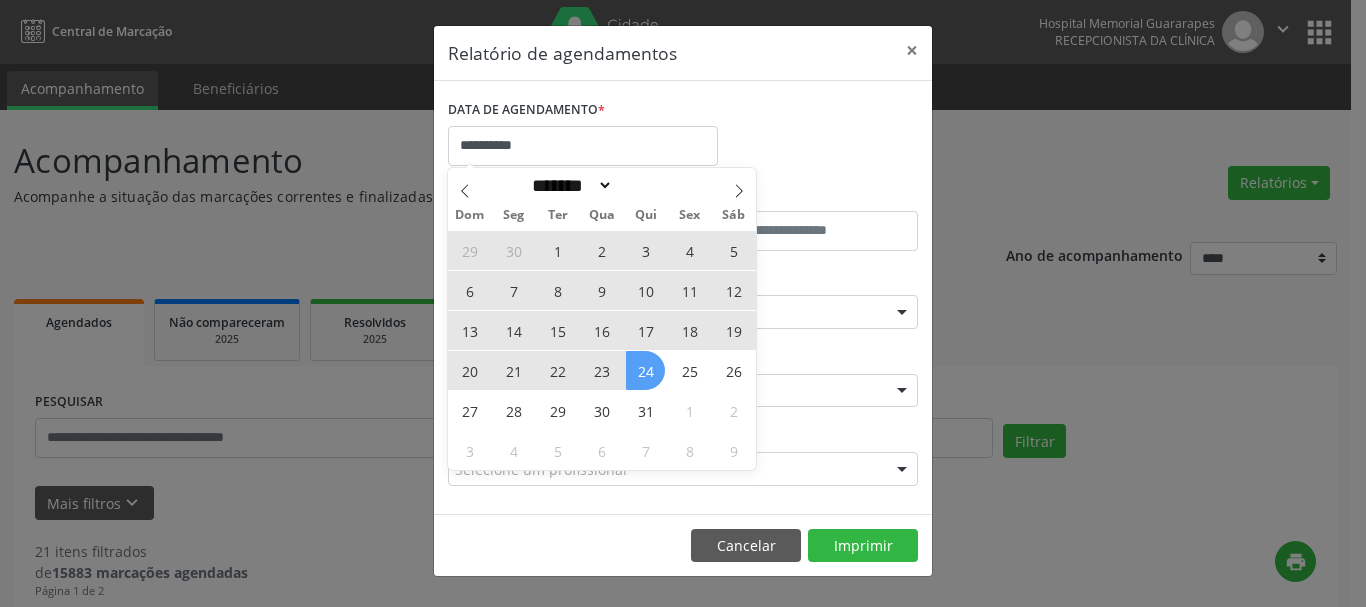 click on "24" at bounding box center [645, 370] 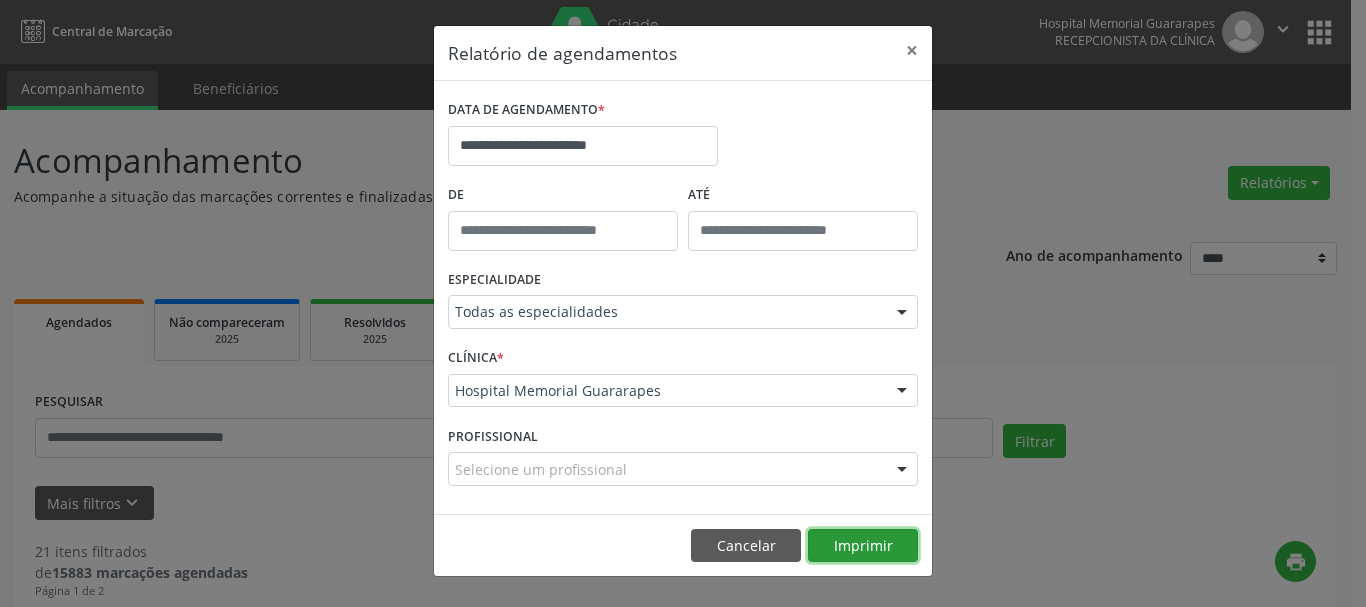 click on "Imprimir" at bounding box center (863, 546) 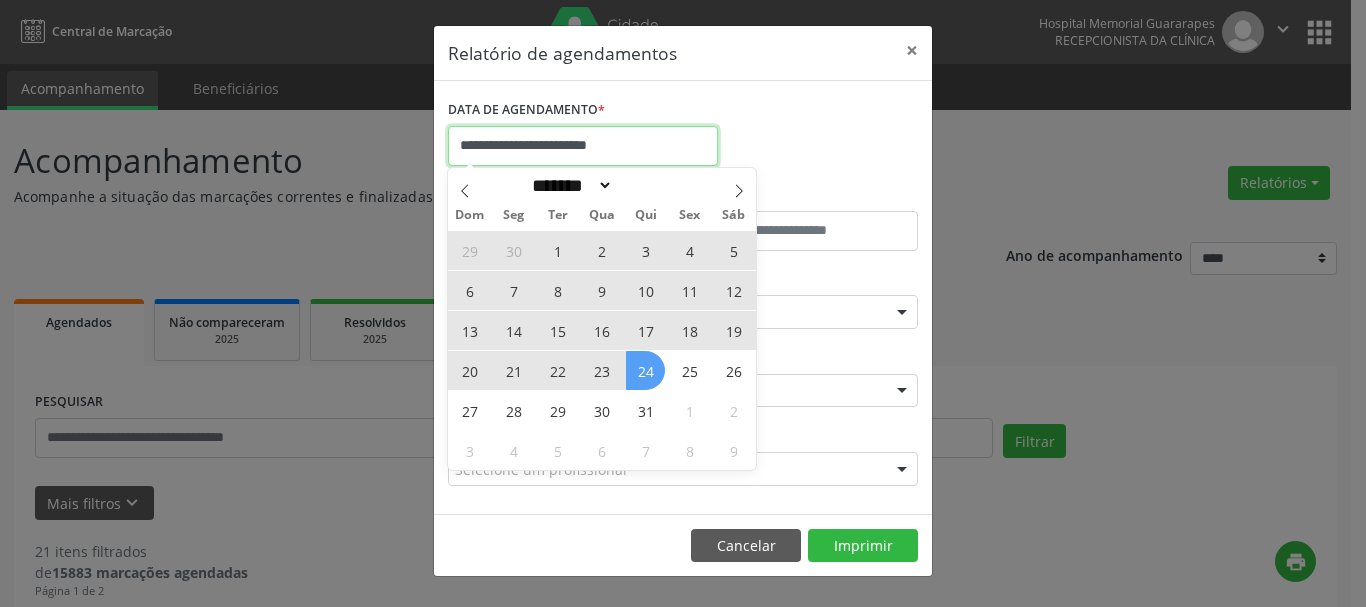 click on "**********" at bounding box center [583, 146] 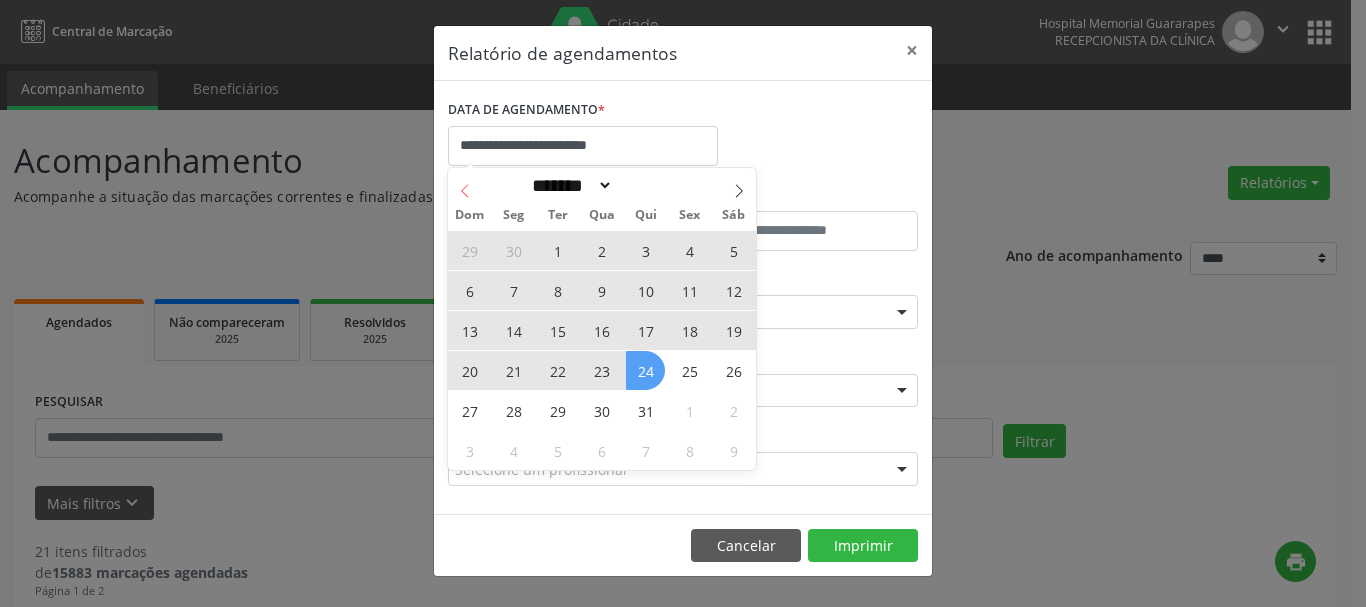 click at bounding box center (465, 185) 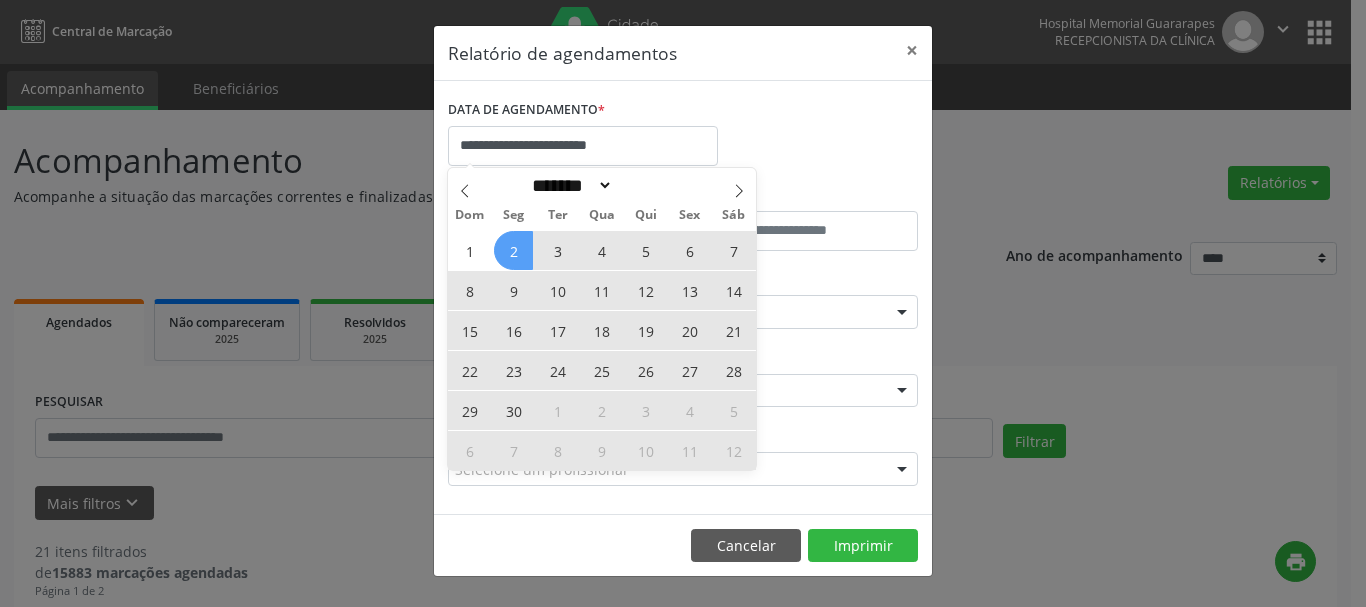 click on "2" at bounding box center [513, 250] 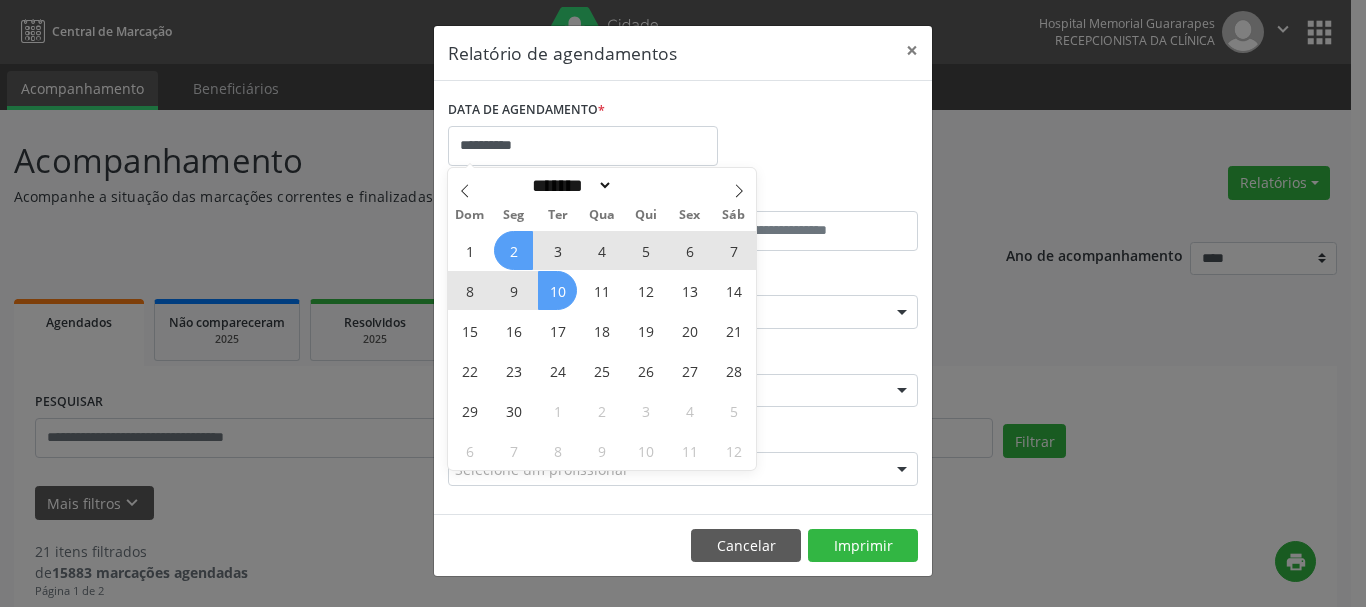 click on "10" at bounding box center (557, 290) 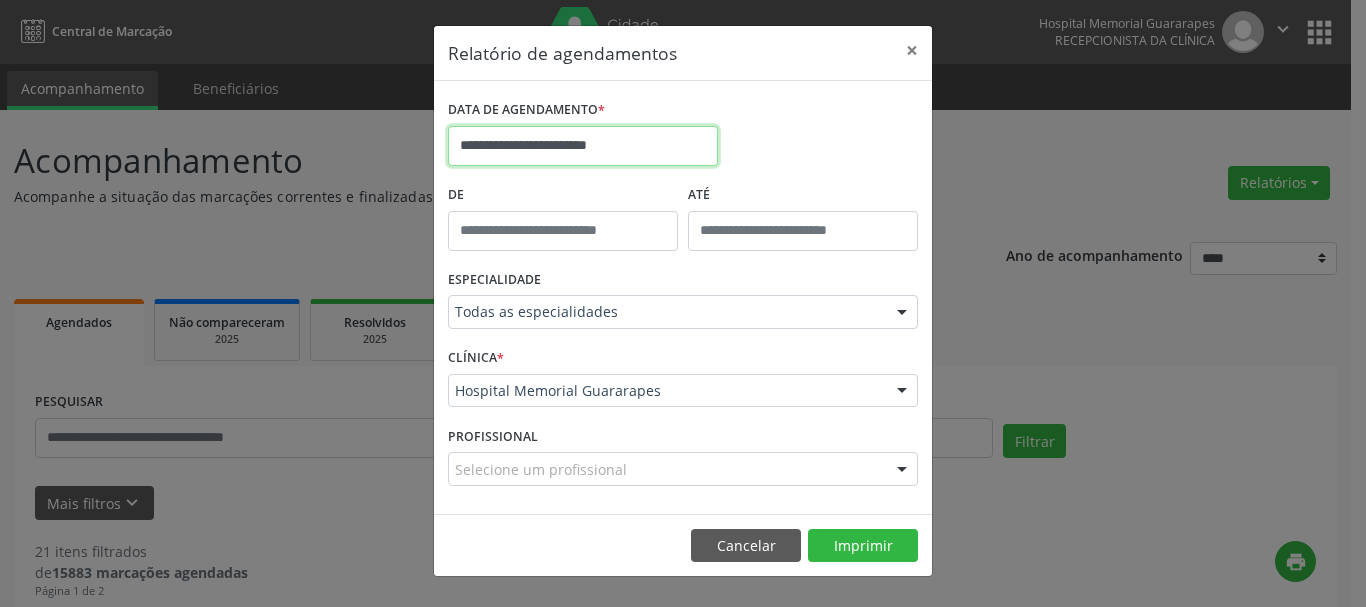 click on "**********" at bounding box center [583, 146] 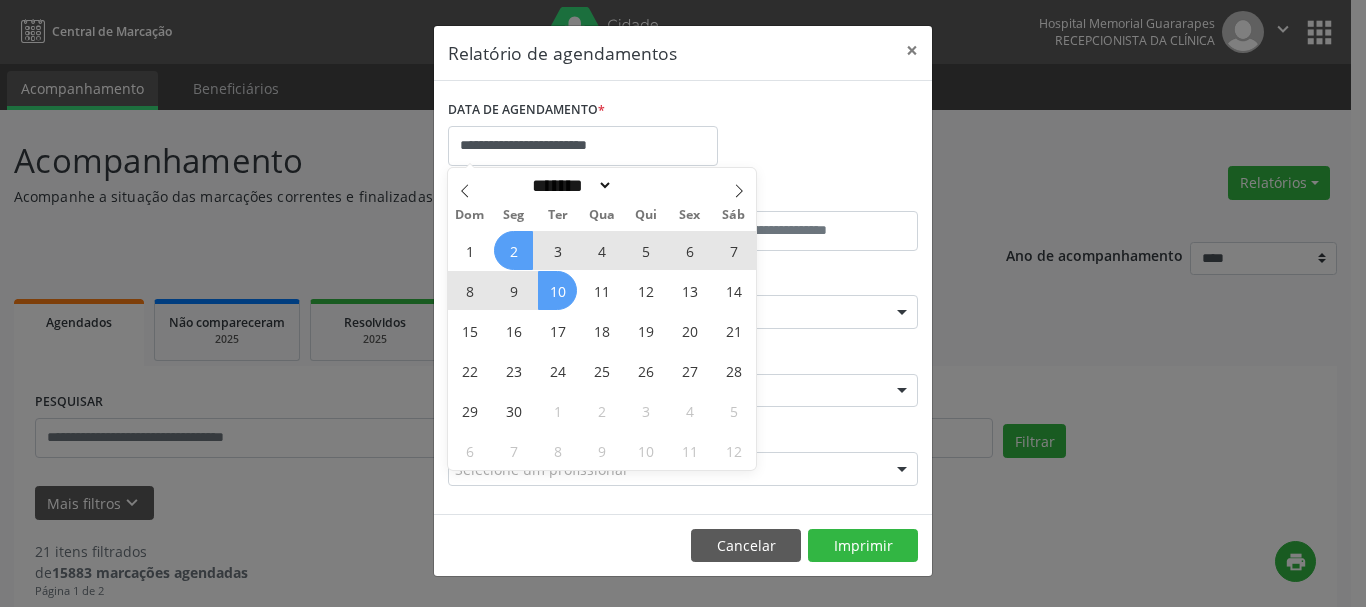 drag, startPoint x: 565, startPoint y: 289, endPoint x: 580, endPoint y: 284, distance: 15.811388 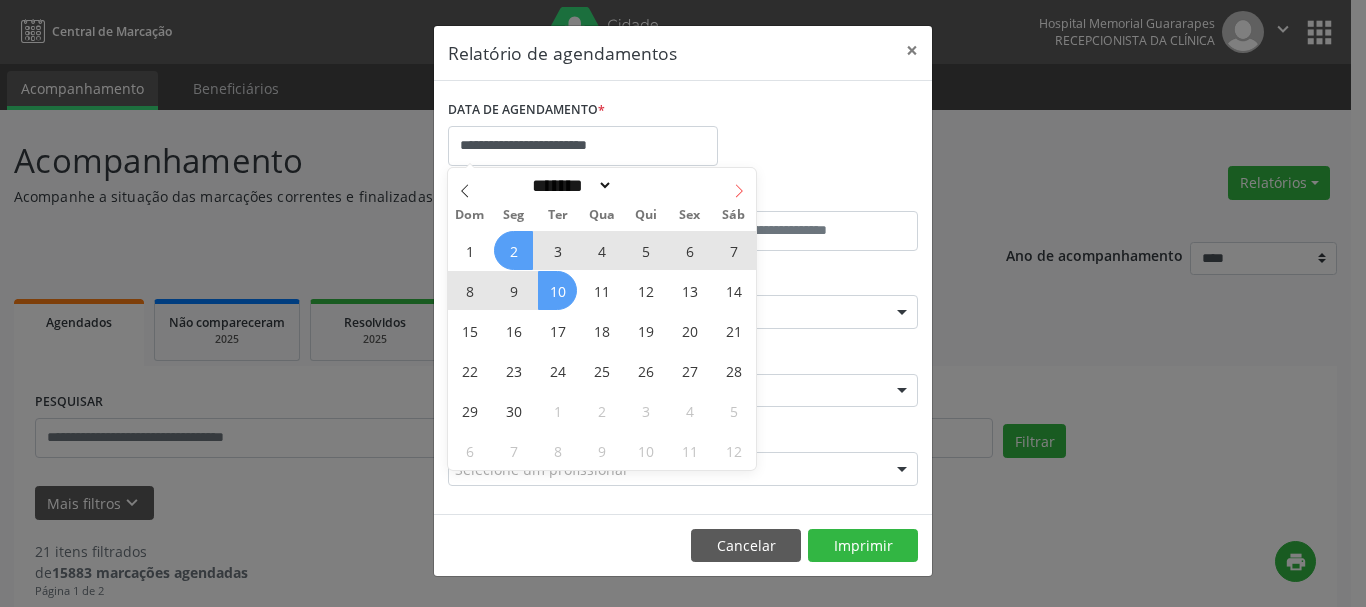 click 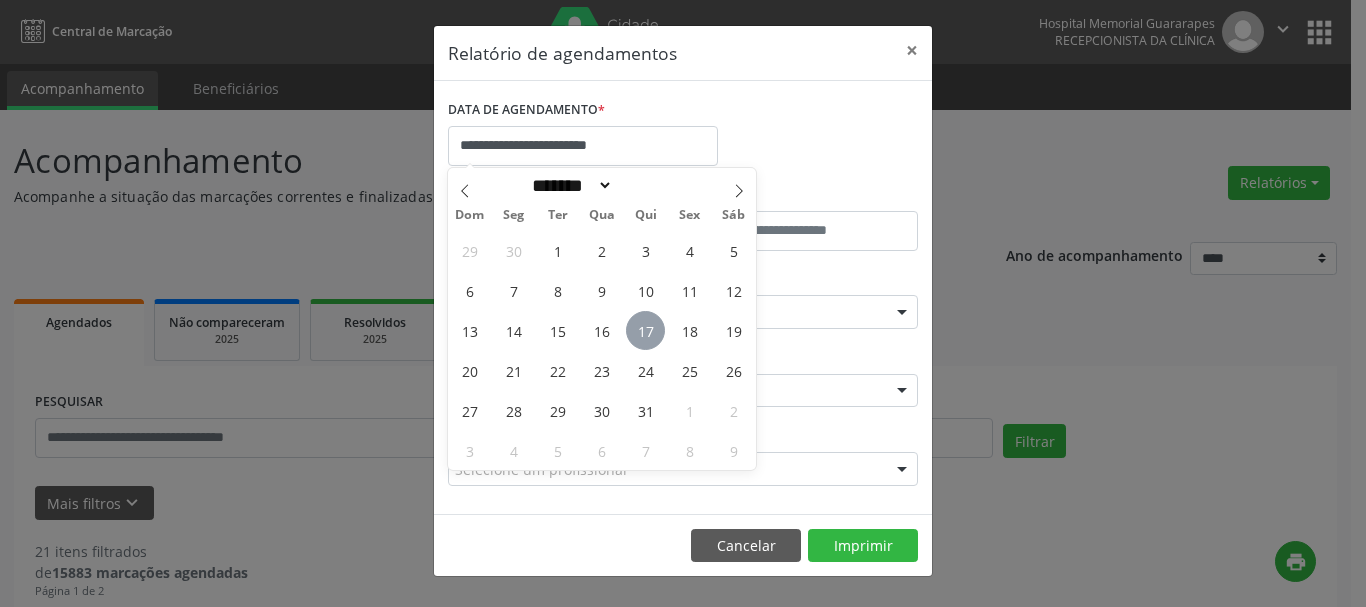 click on "17" at bounding box center [645, 330] 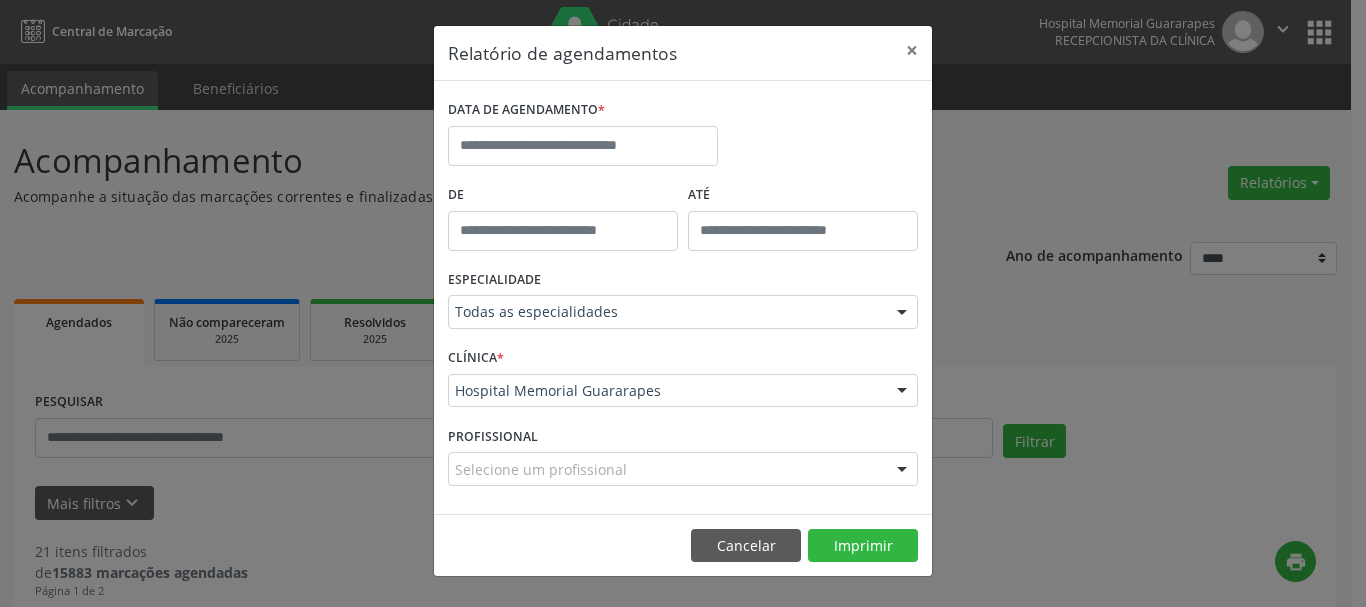 drag, startPoint x: 443, startPoint y: 180, endPoint x: 471, endPoint y: 185, distance: 28.442924 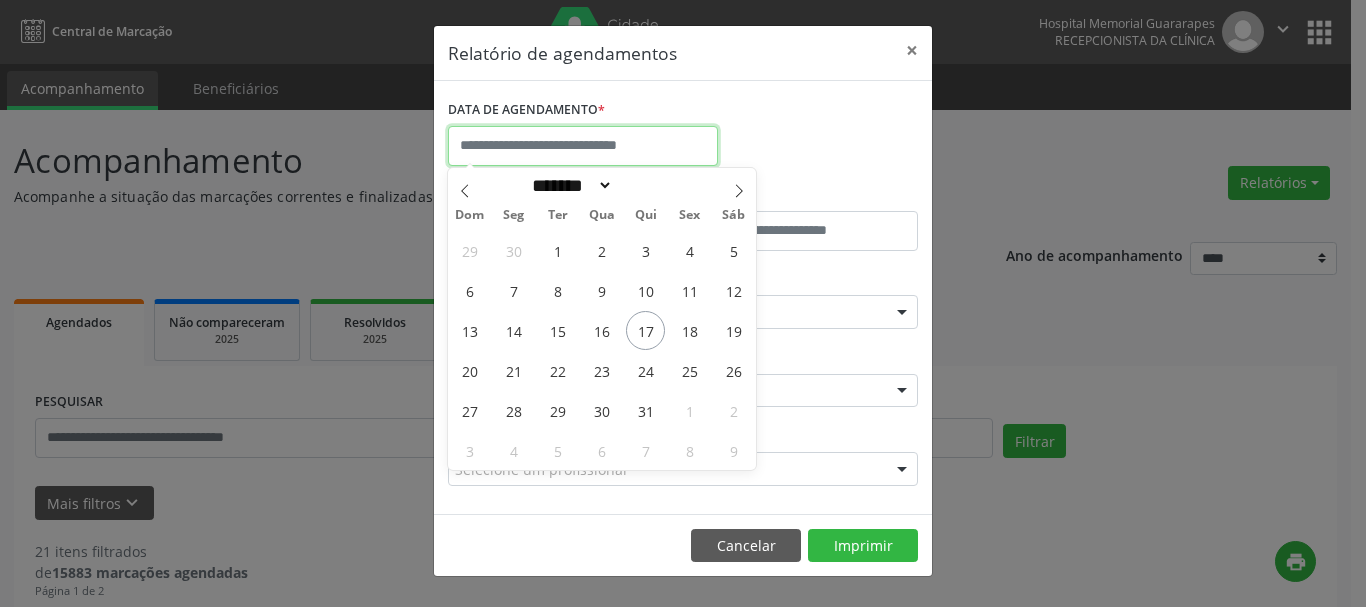 click at bounding box center (583, 146) 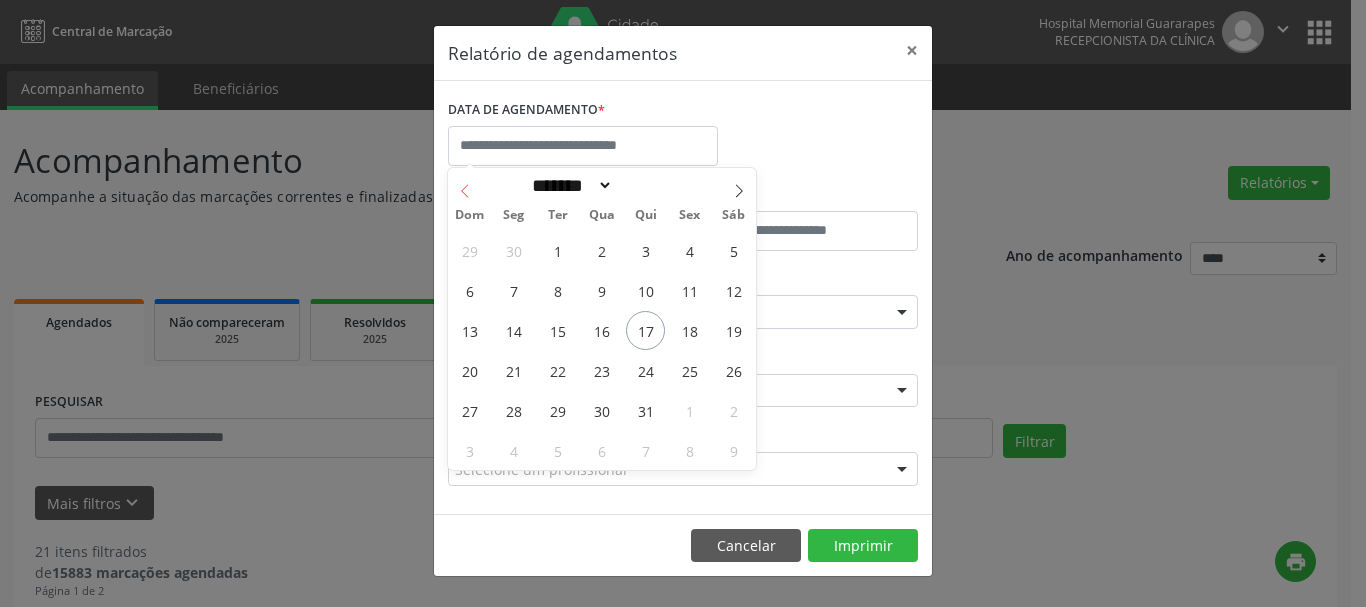click at bounding box center [465, 185] 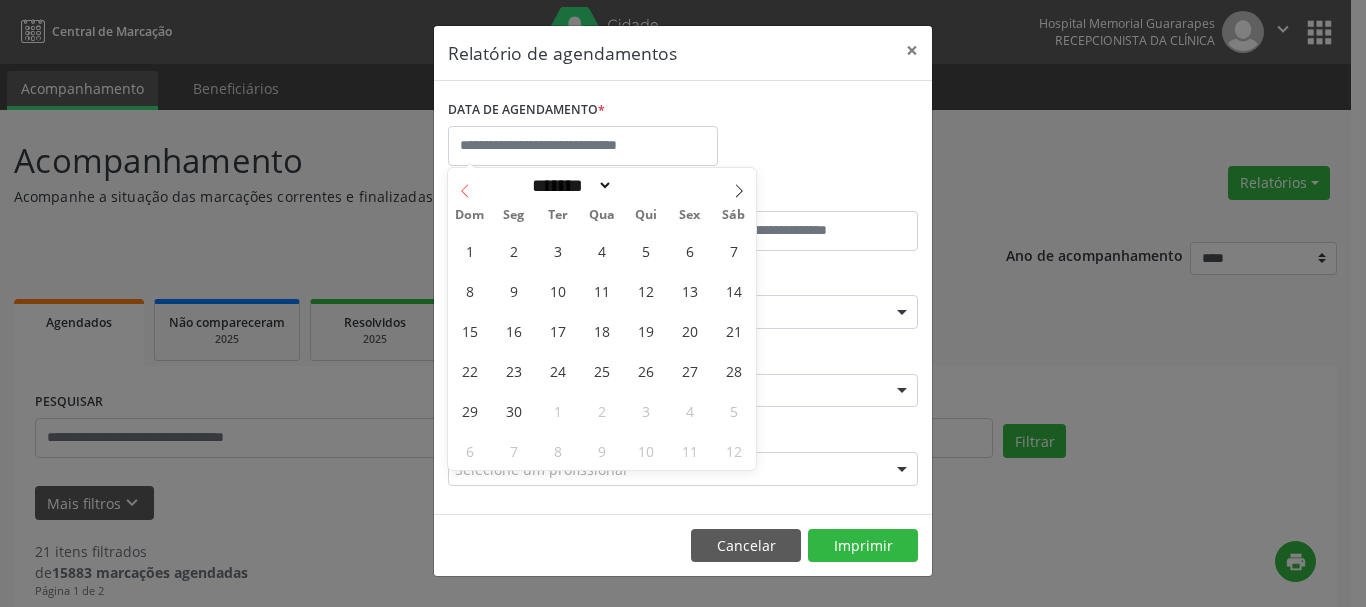 click at bounding box center (465, 185) 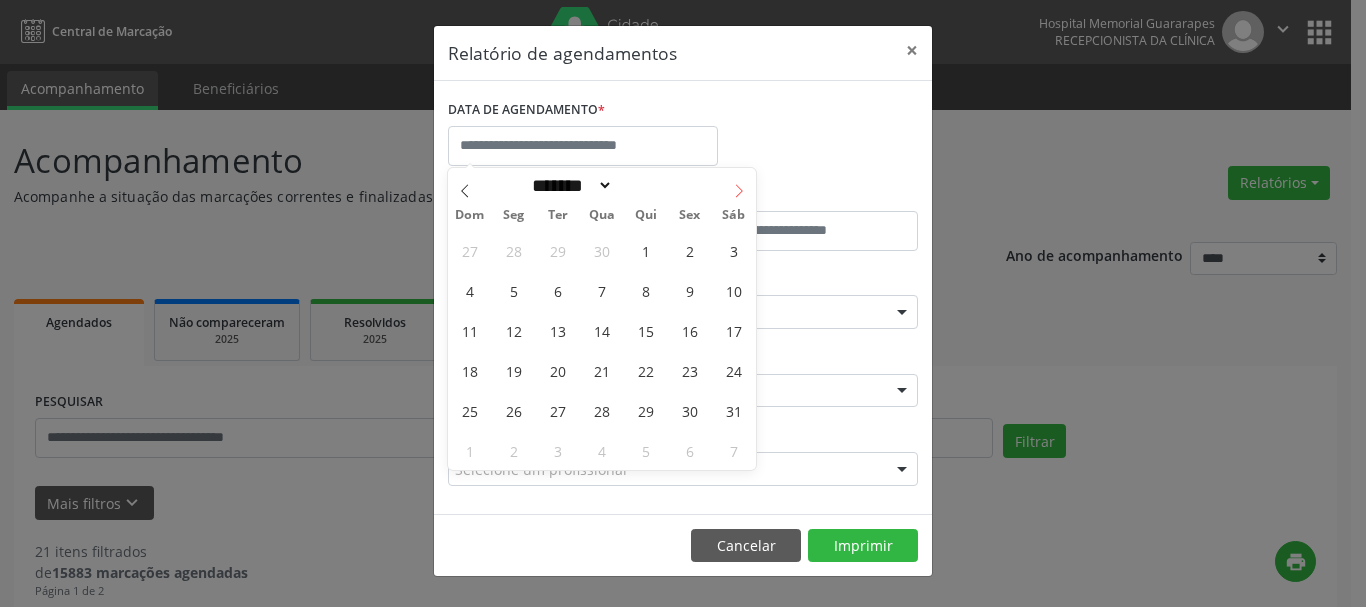 click 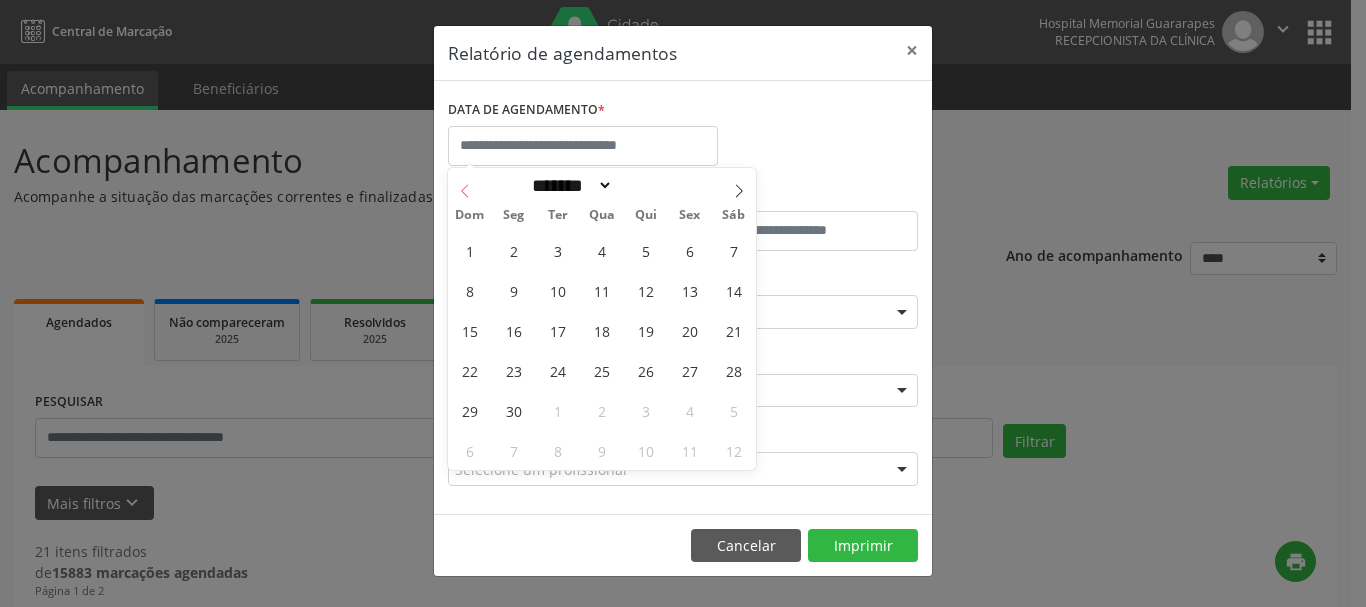 click at bounding box center [465, 185] 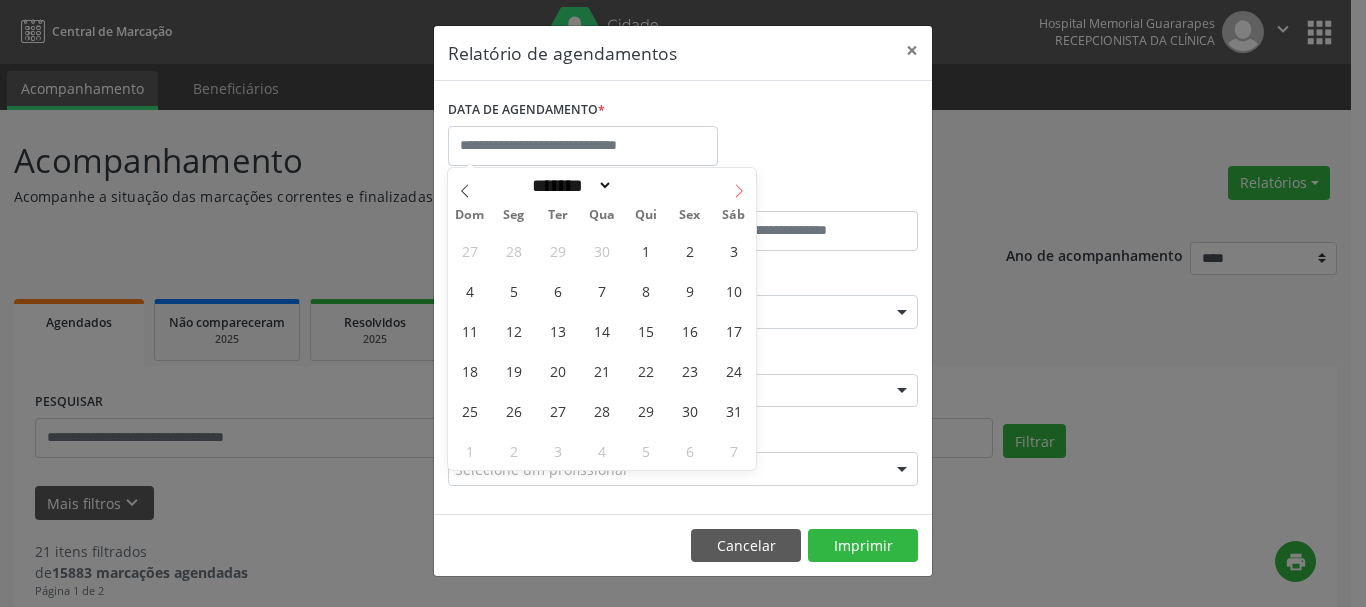 click 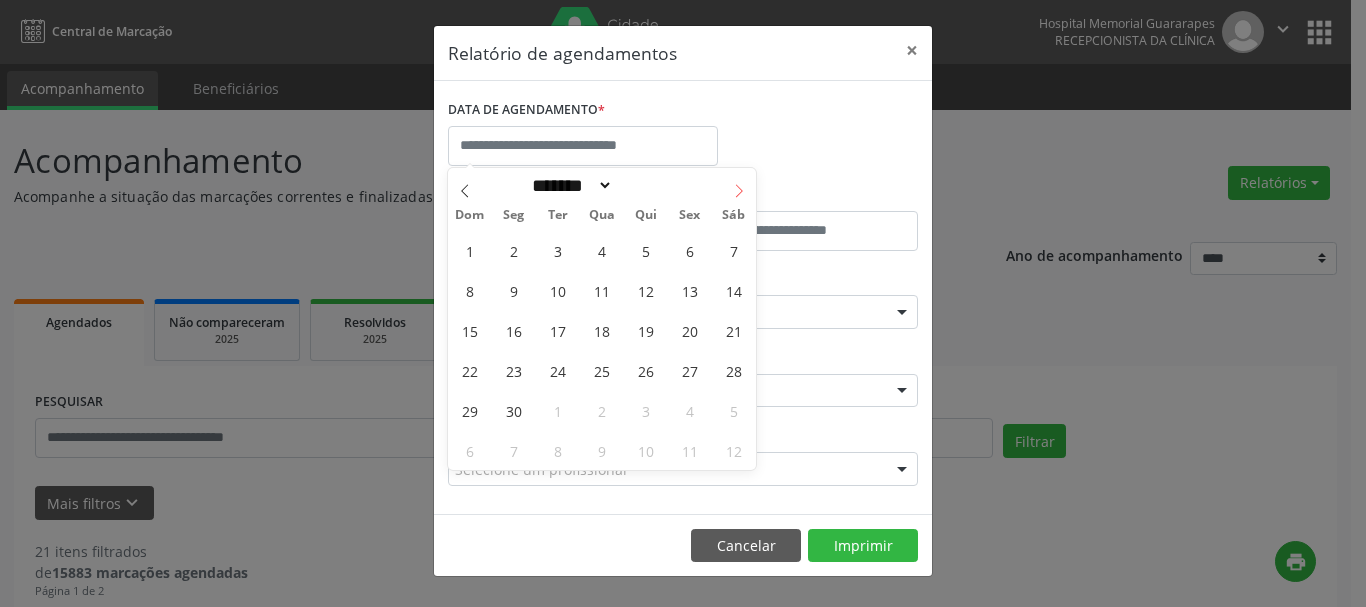 click 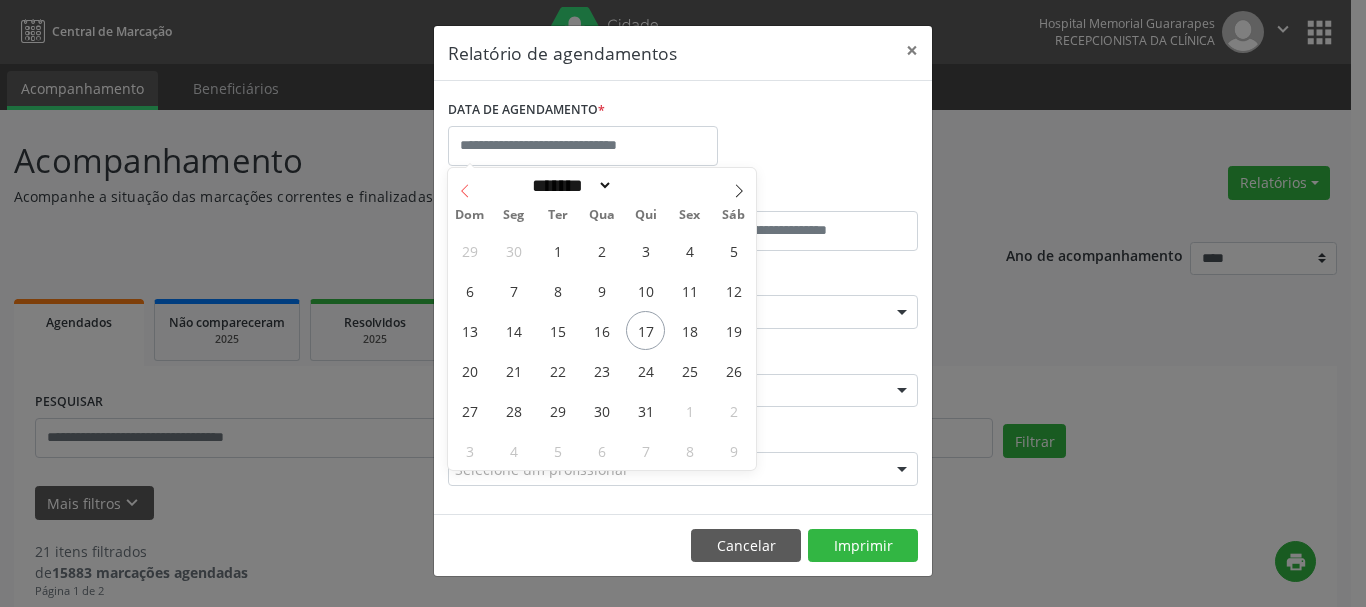 click 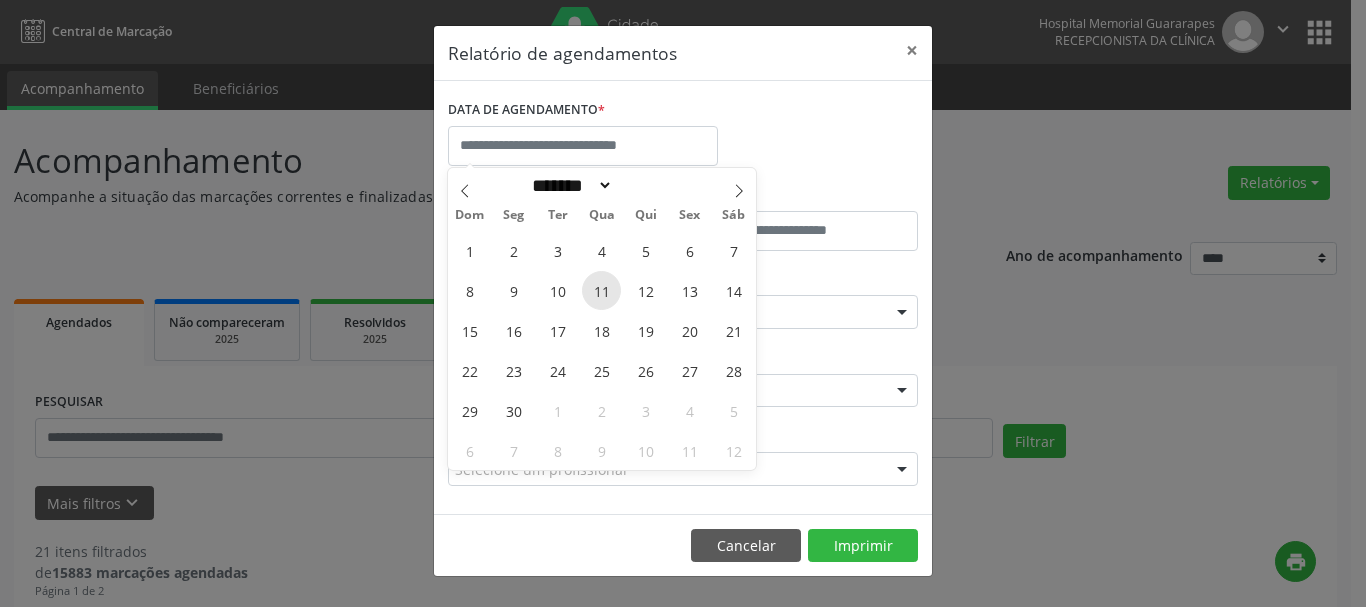 click on "11" at bounding box center (601, 290) 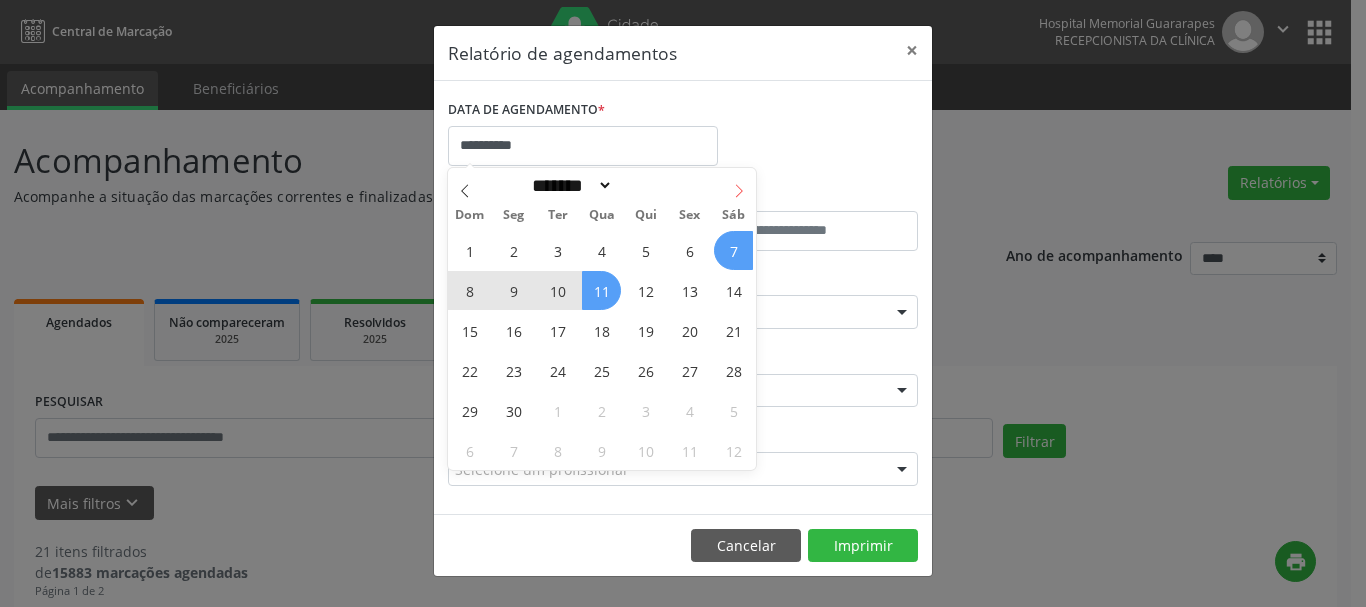 click 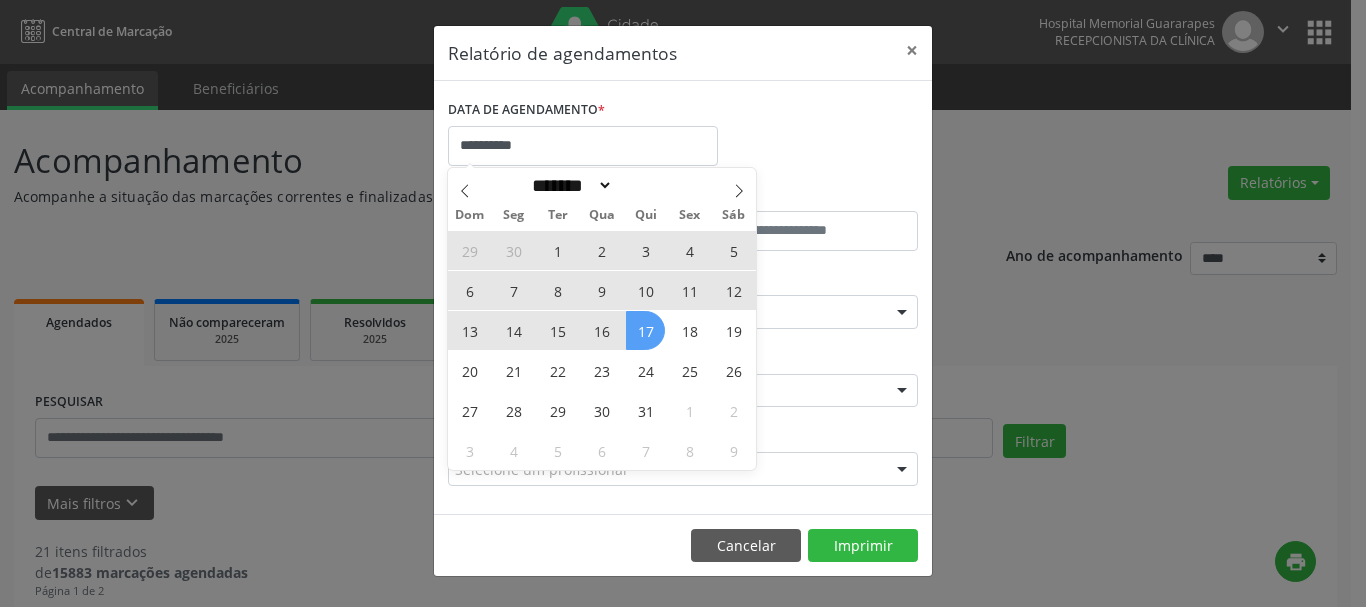 click on "17" at bounding box center (645, 330) 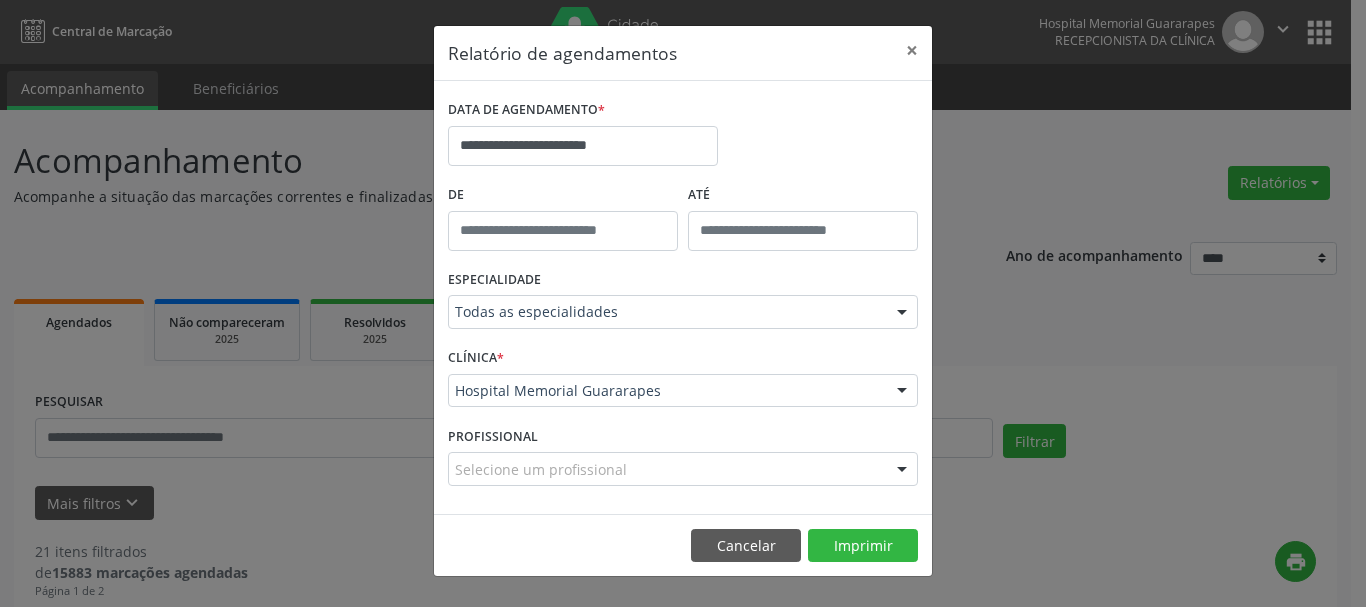 click on "Todas as especialidades" at bounding box center (683, 312) 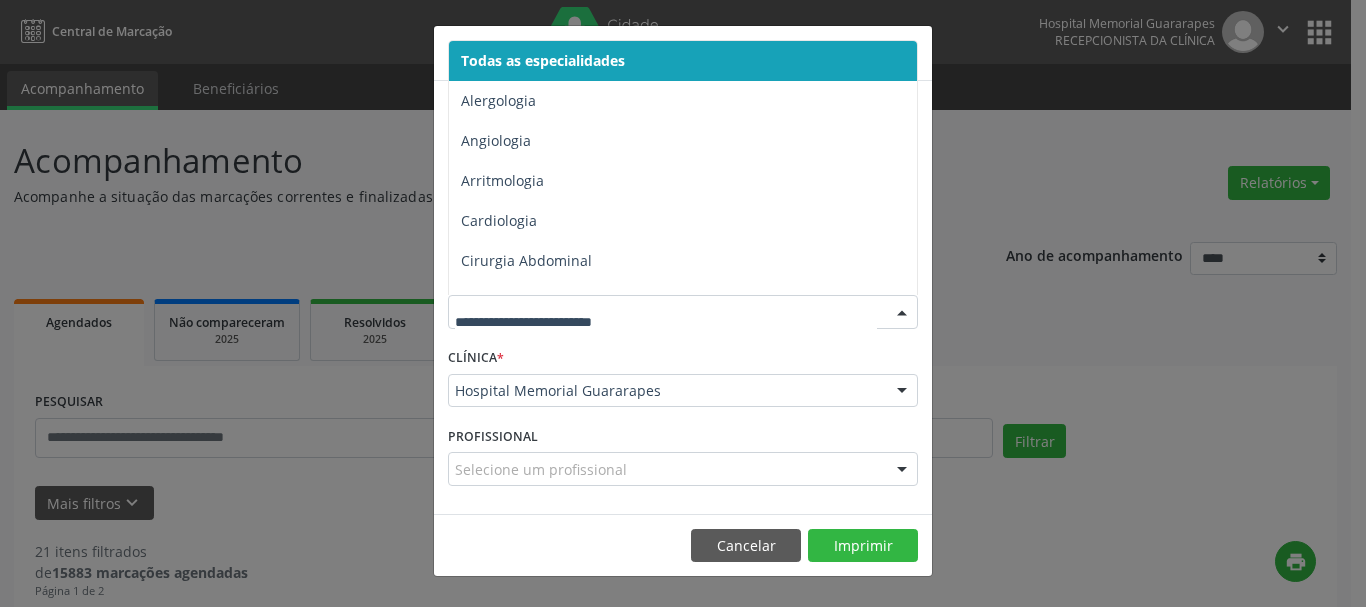 click on "Todas as especialidades" at bounding box center [543, 60] 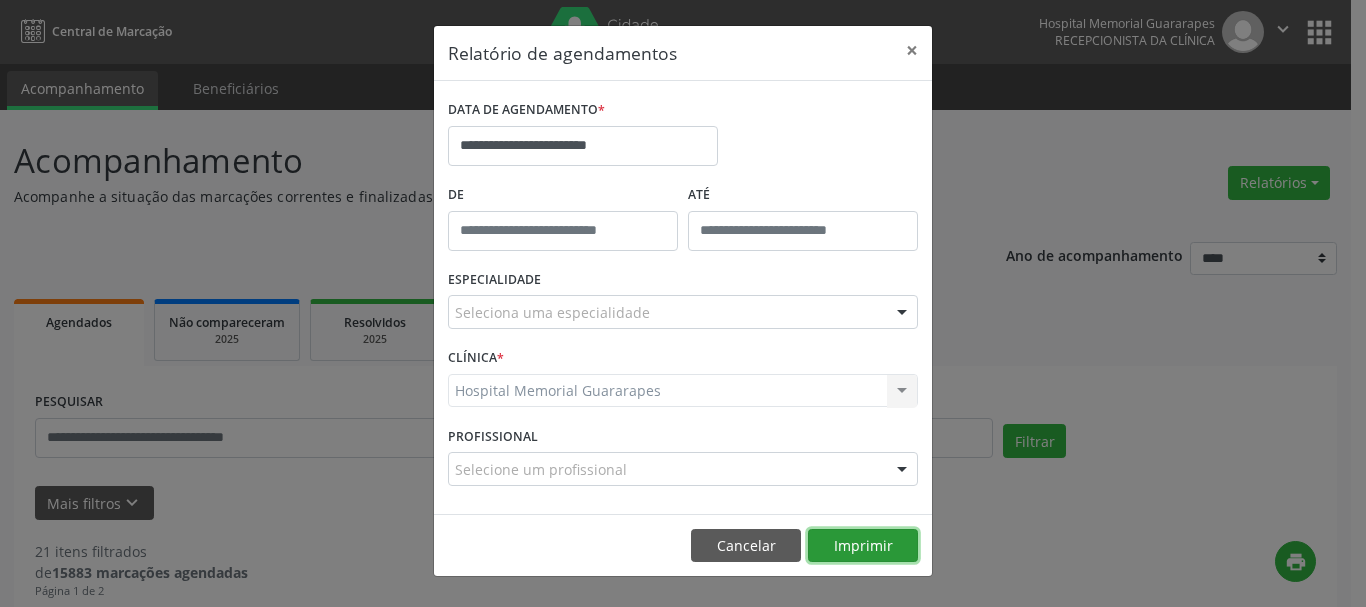click on "Imprimir" at bounding box center [863, 546] 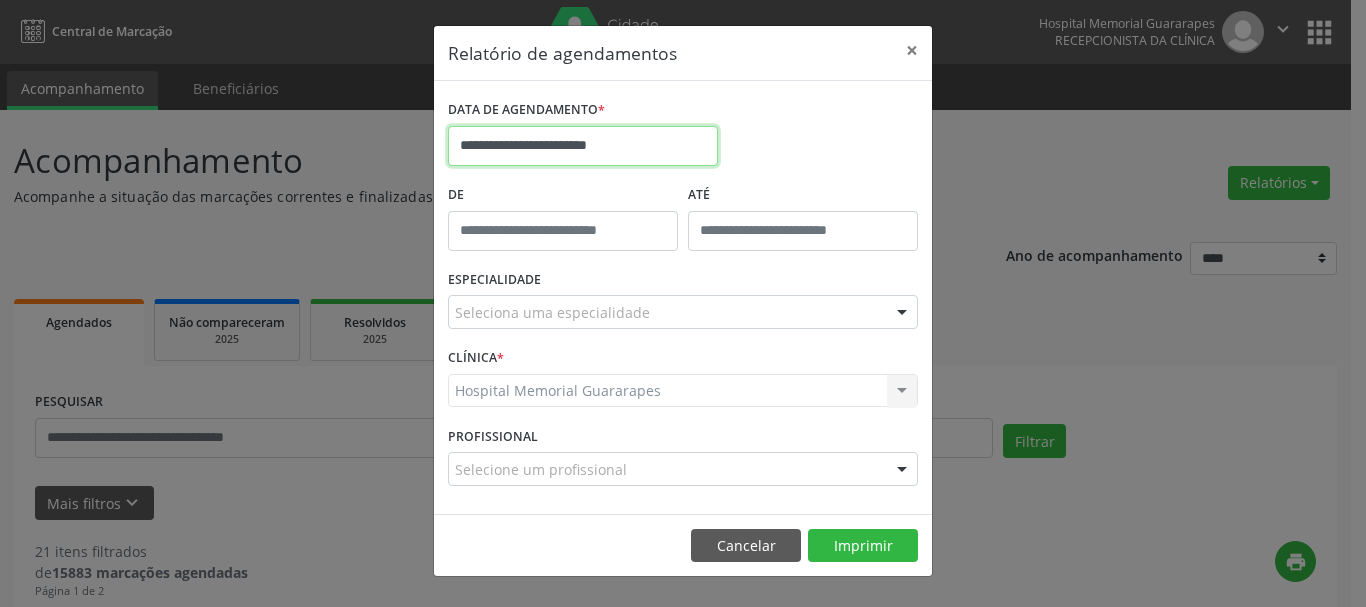 click on "**********" at bounding box center [583, 146] 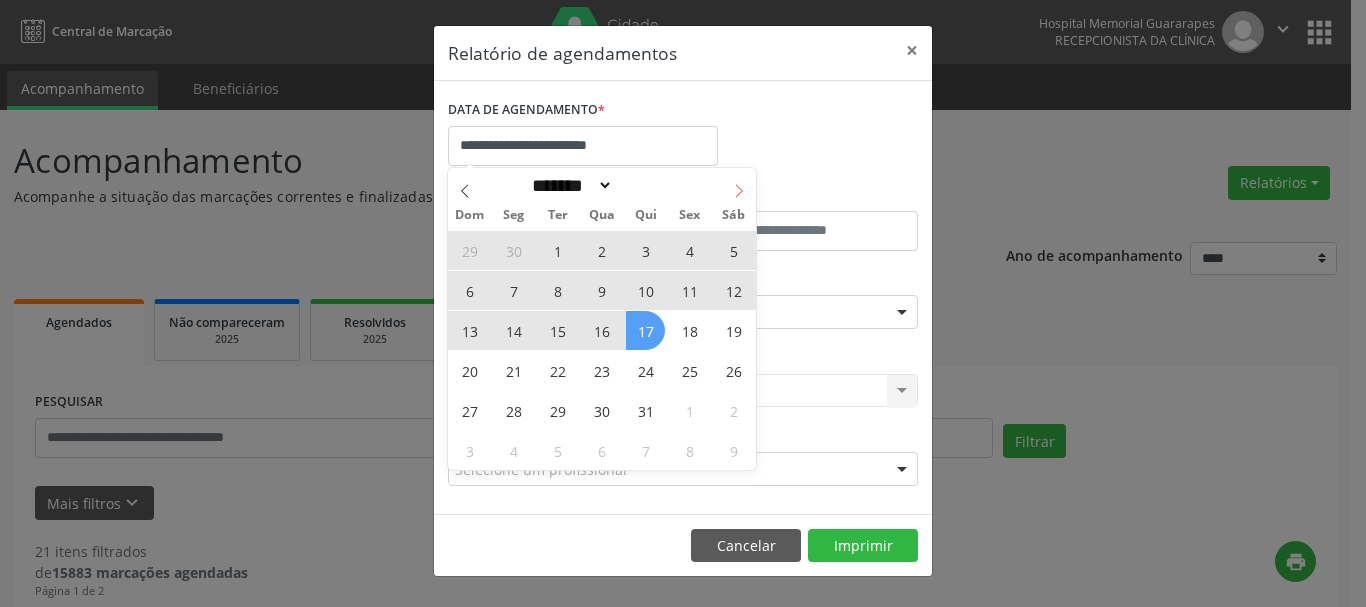 click at bounding box center [739, 185] 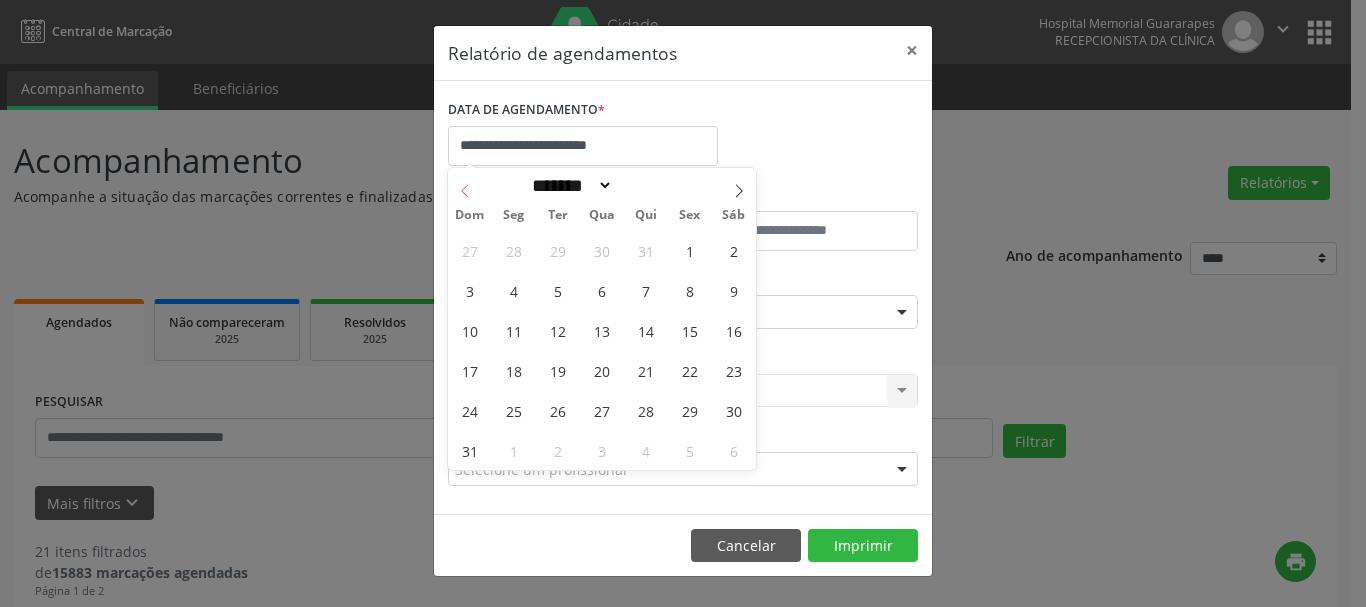 click 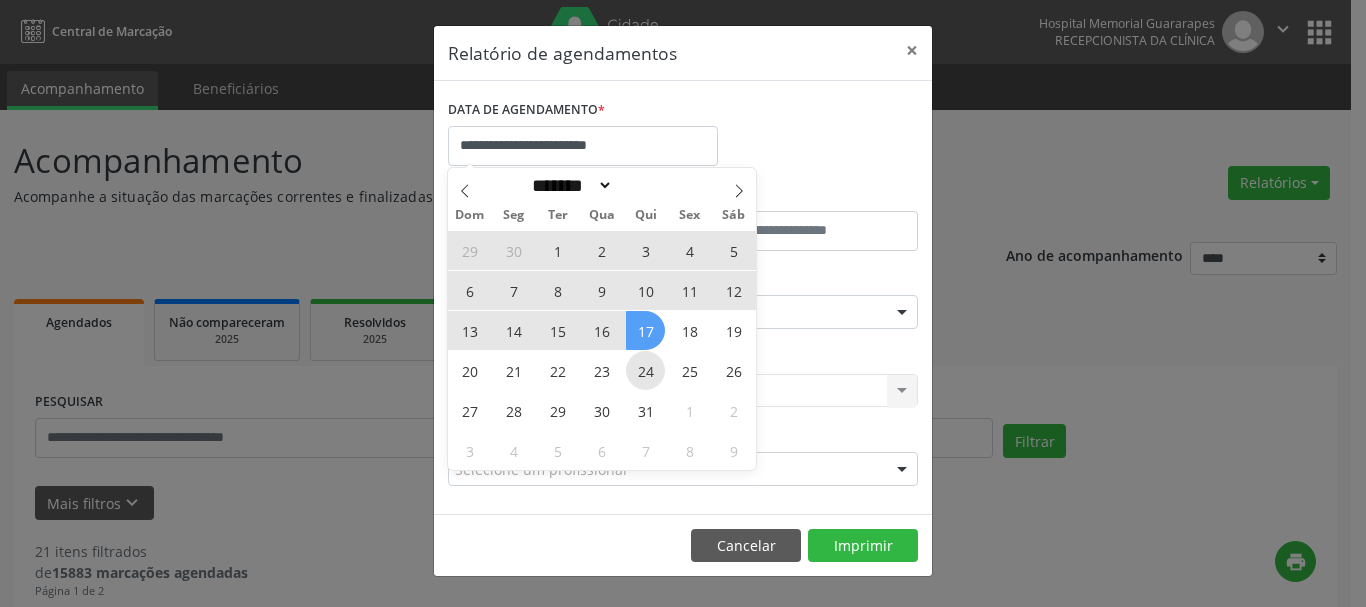 click on "24" at bounding box center (645, 370) 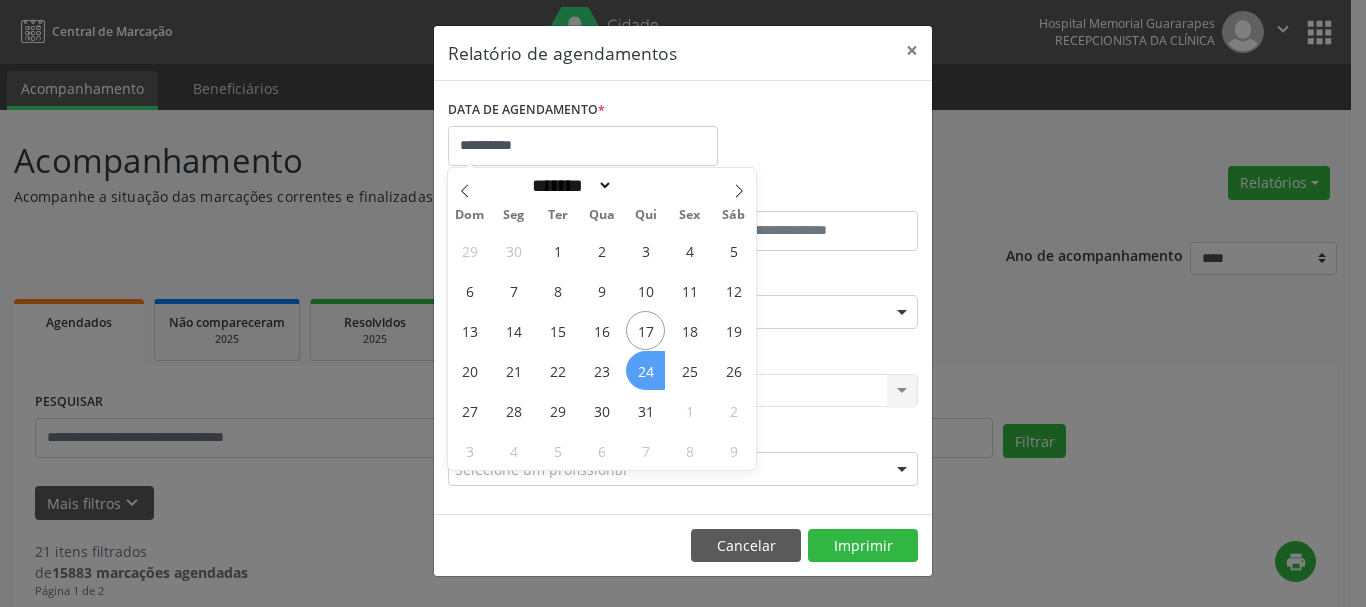 click on "24" at bounding box center [645, 370] 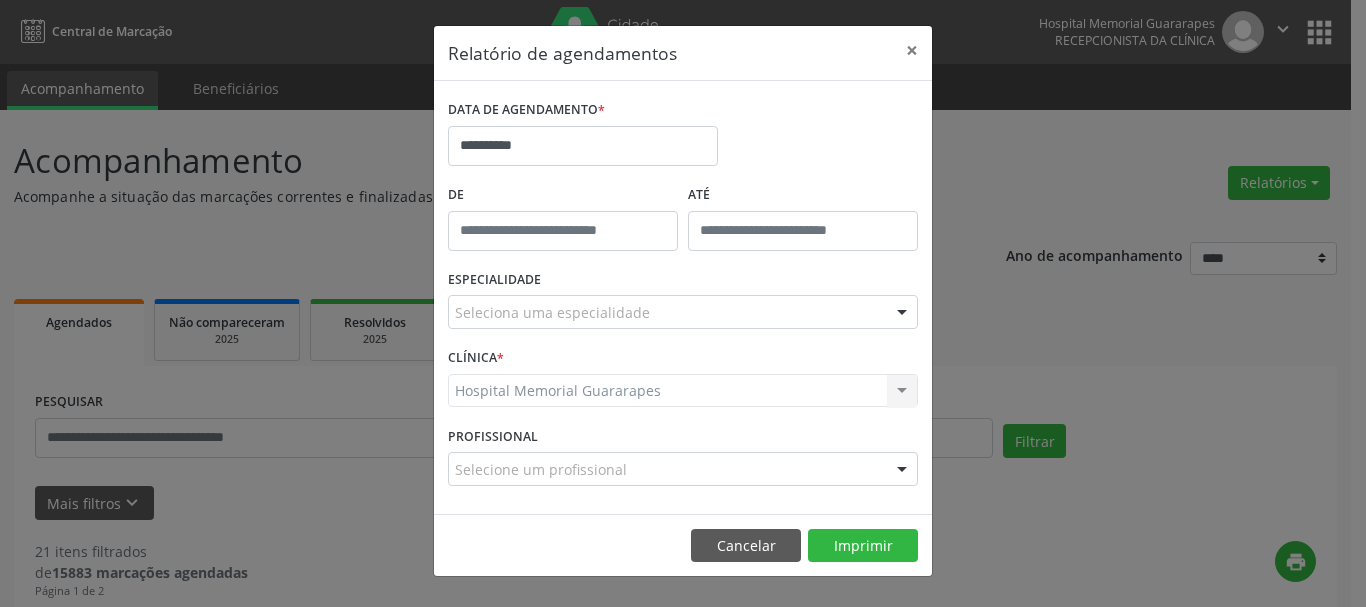 click on "Seleciona uma especialidade" at bounding box center (683, 312) 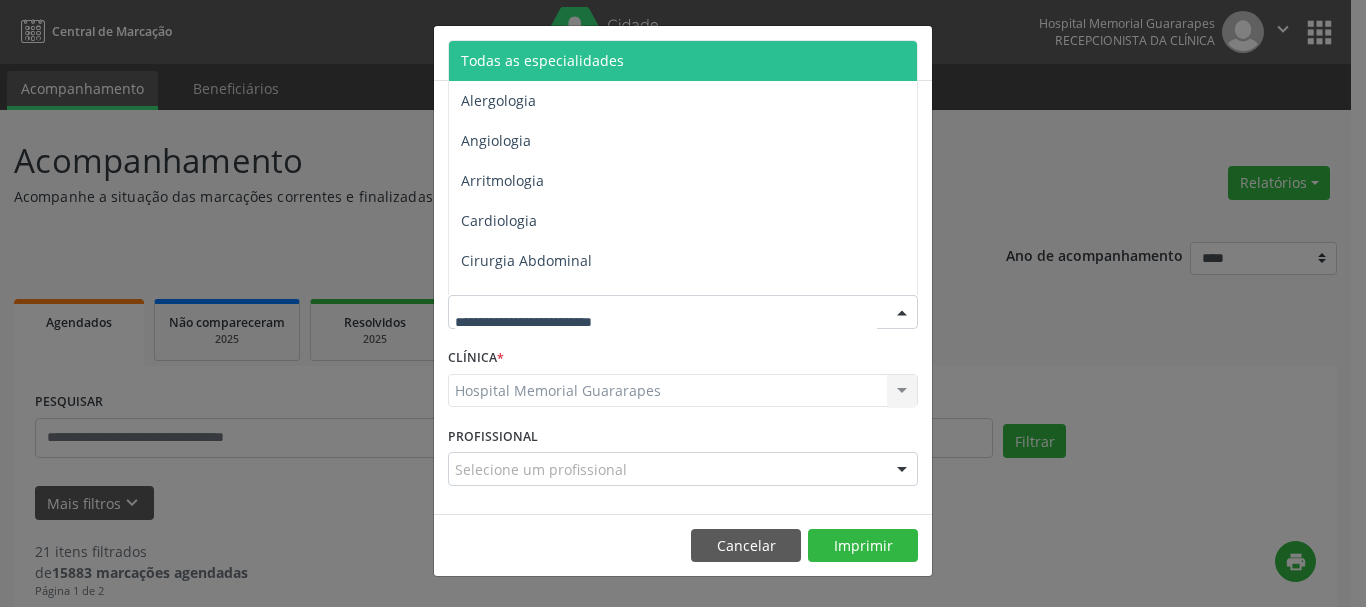 click on "Todas as especialidades" at bounding box center [542, 60] 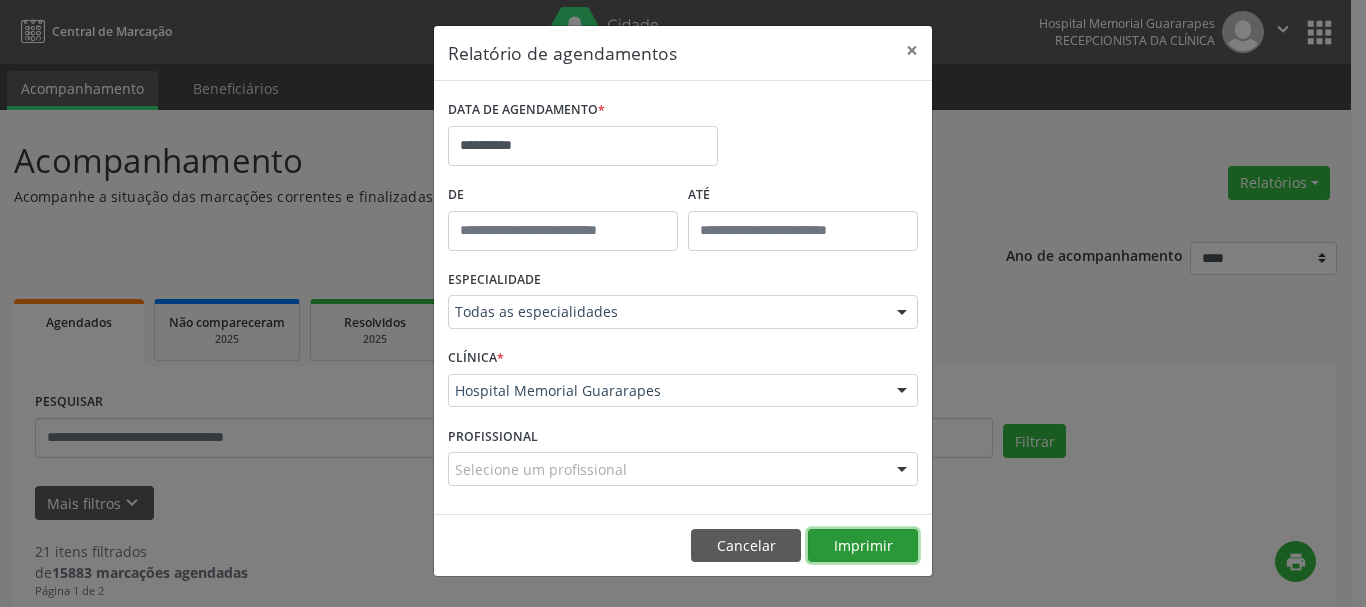 click on "Imprimir" at bounding box center [863, 546] 